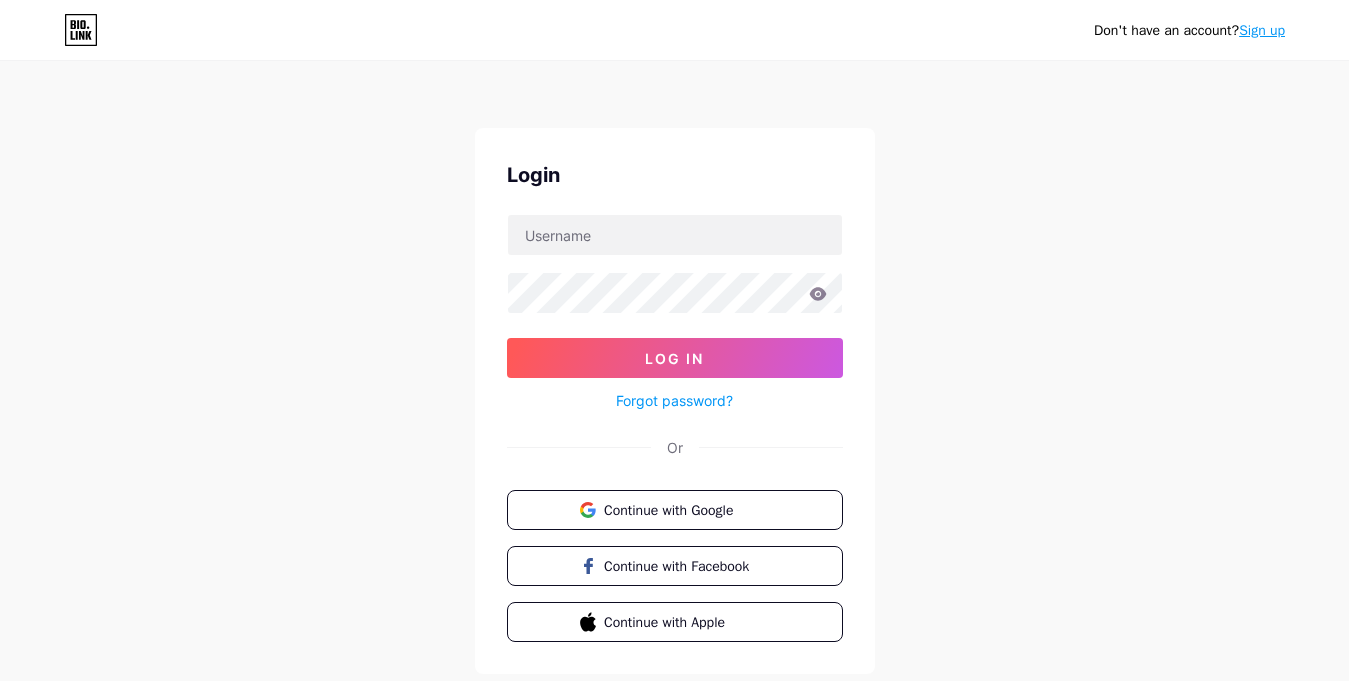 scroll, scrollTop: 0, scrollLeft: 0, axis: both 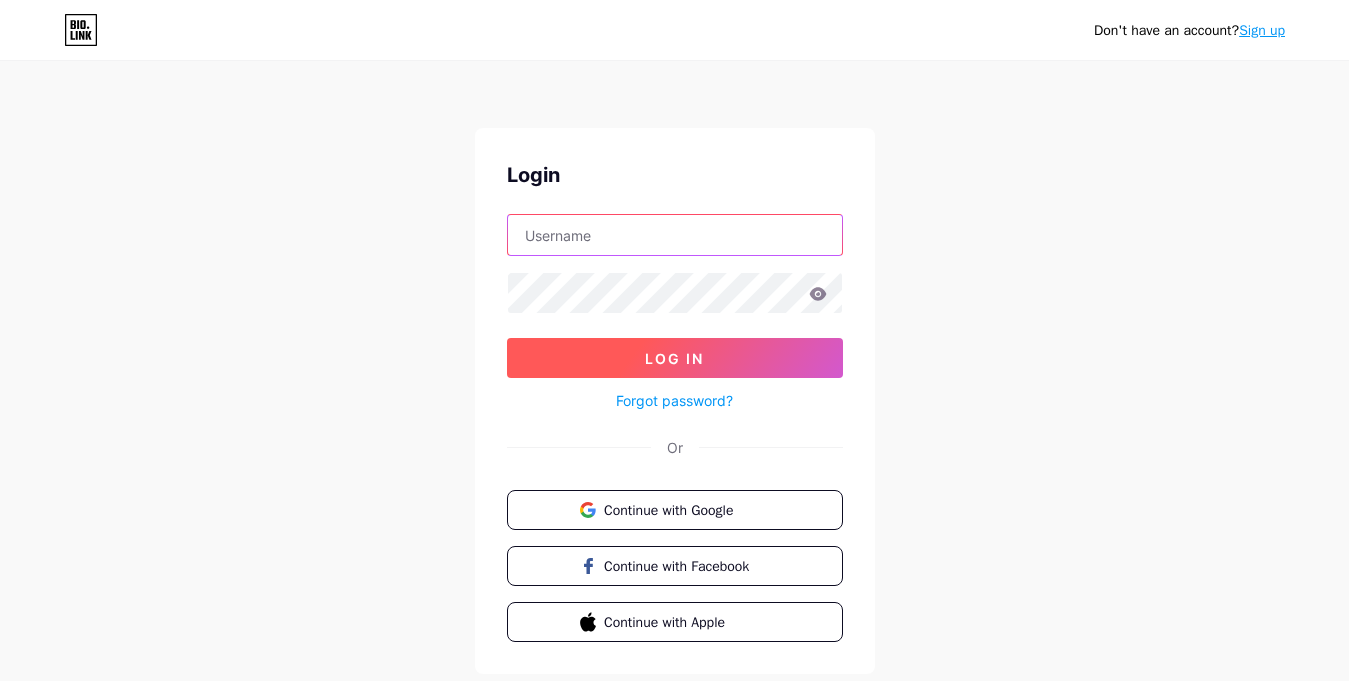 type on "[EMAIL]" 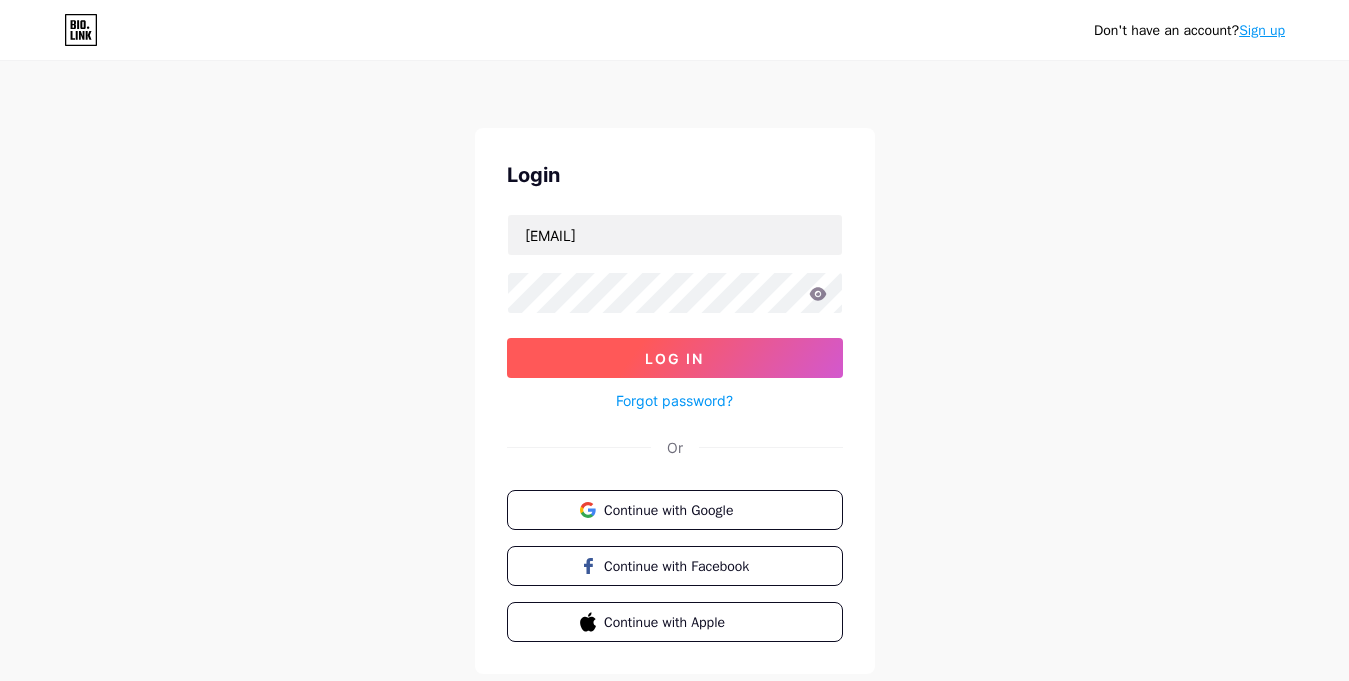 click on "Log In" at bounding box center (674, 358) 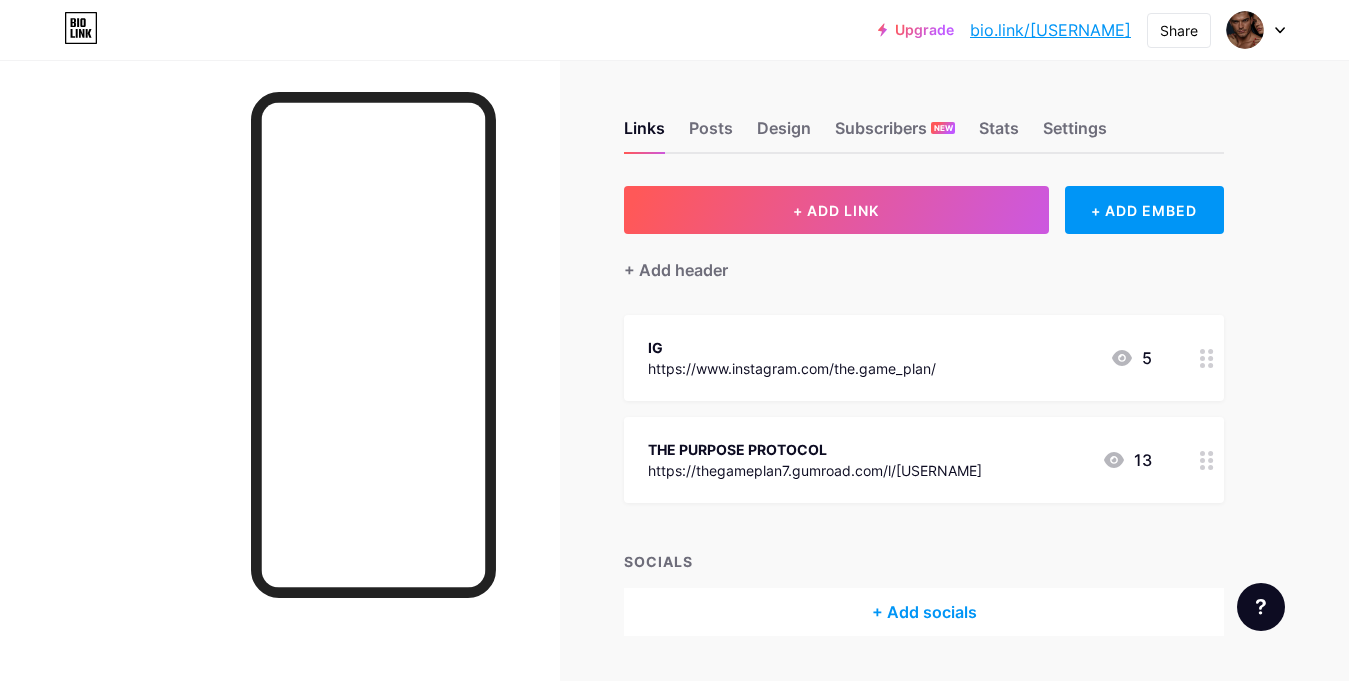 click 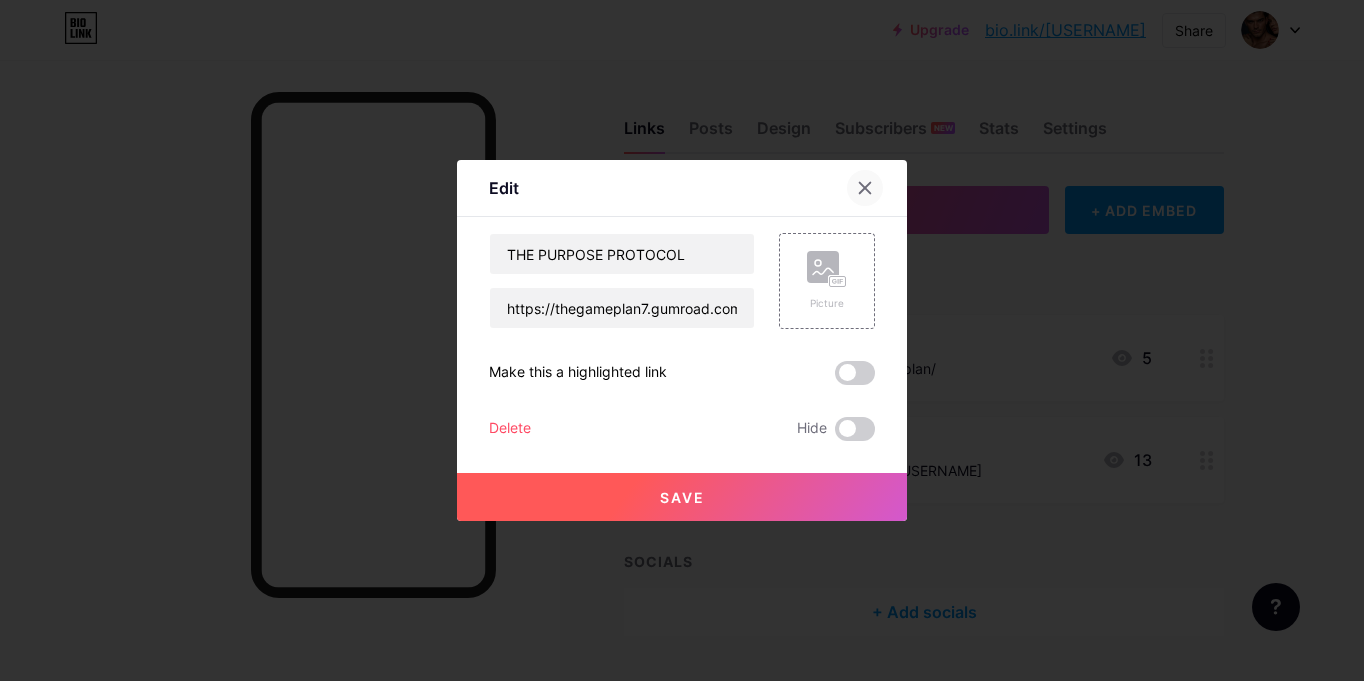click 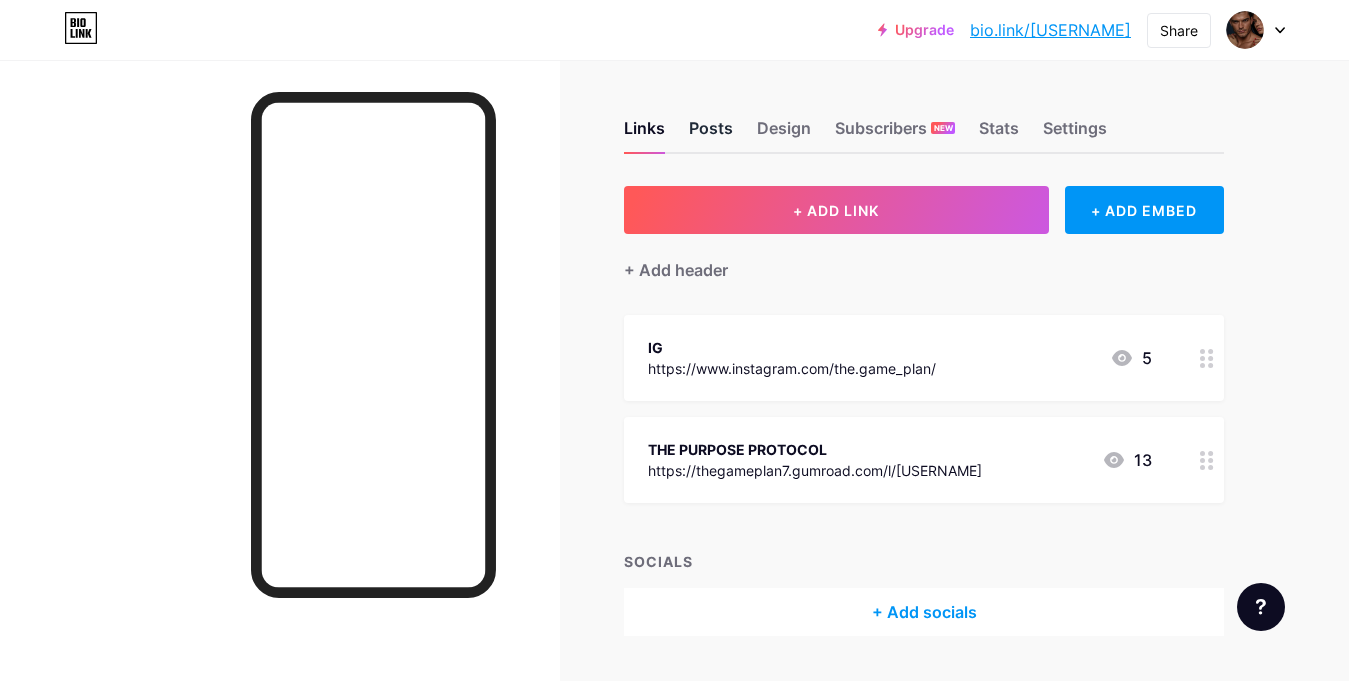 click on "Posts" at bounding box center (711, 134) 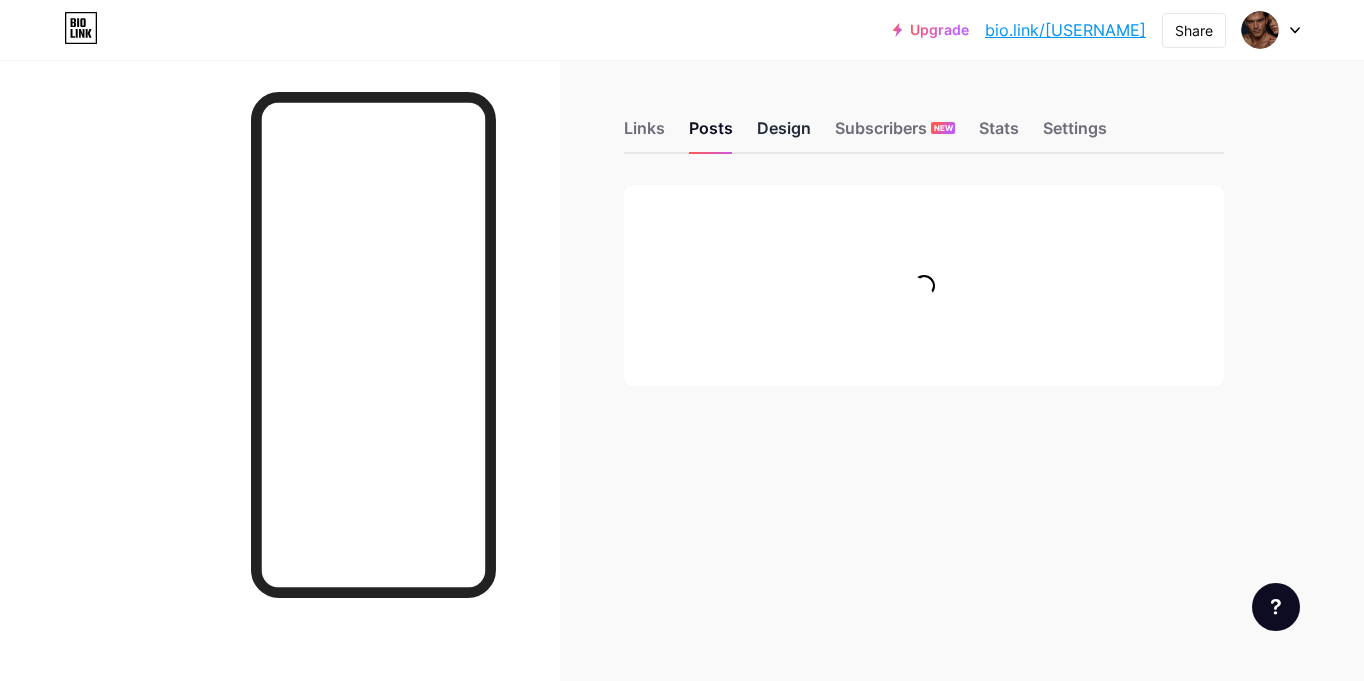 click on "Design" at bounding box center (784, 134) 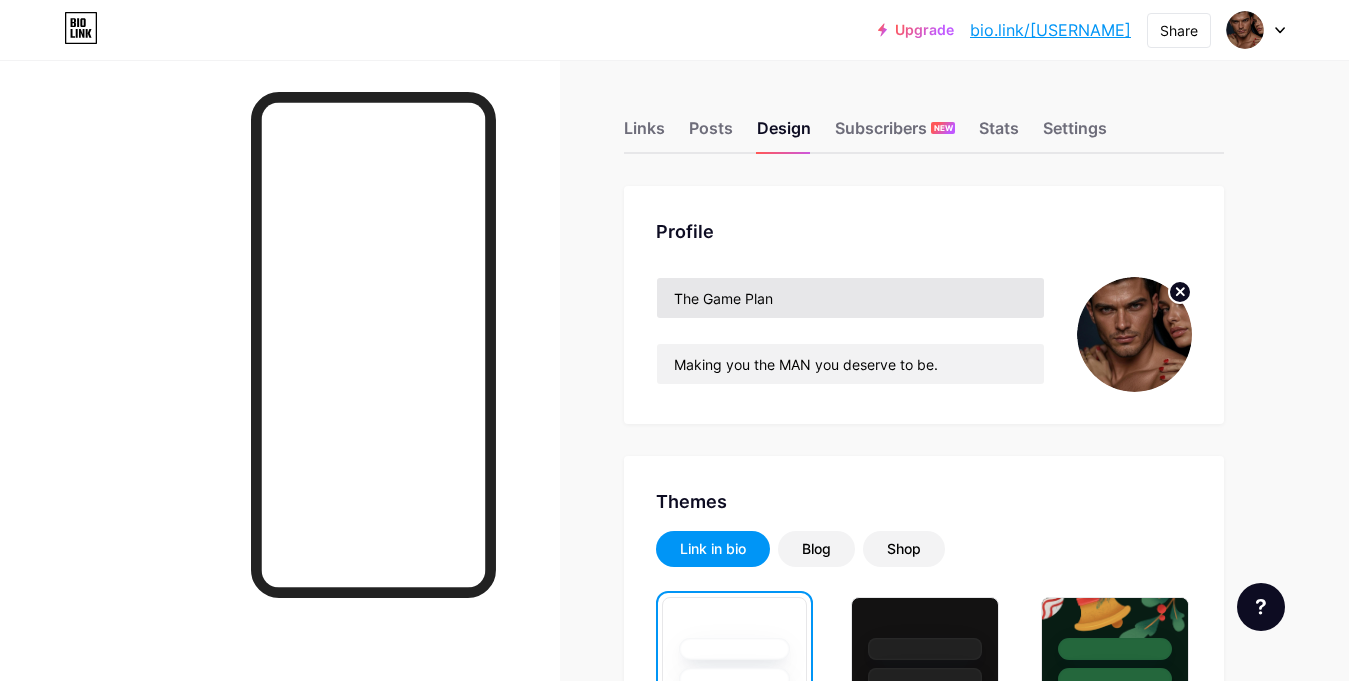 drag, startPoint x: 901, startPoint y: 275, endPoint x: 660, endPoint y: 316, distance: 244.46268 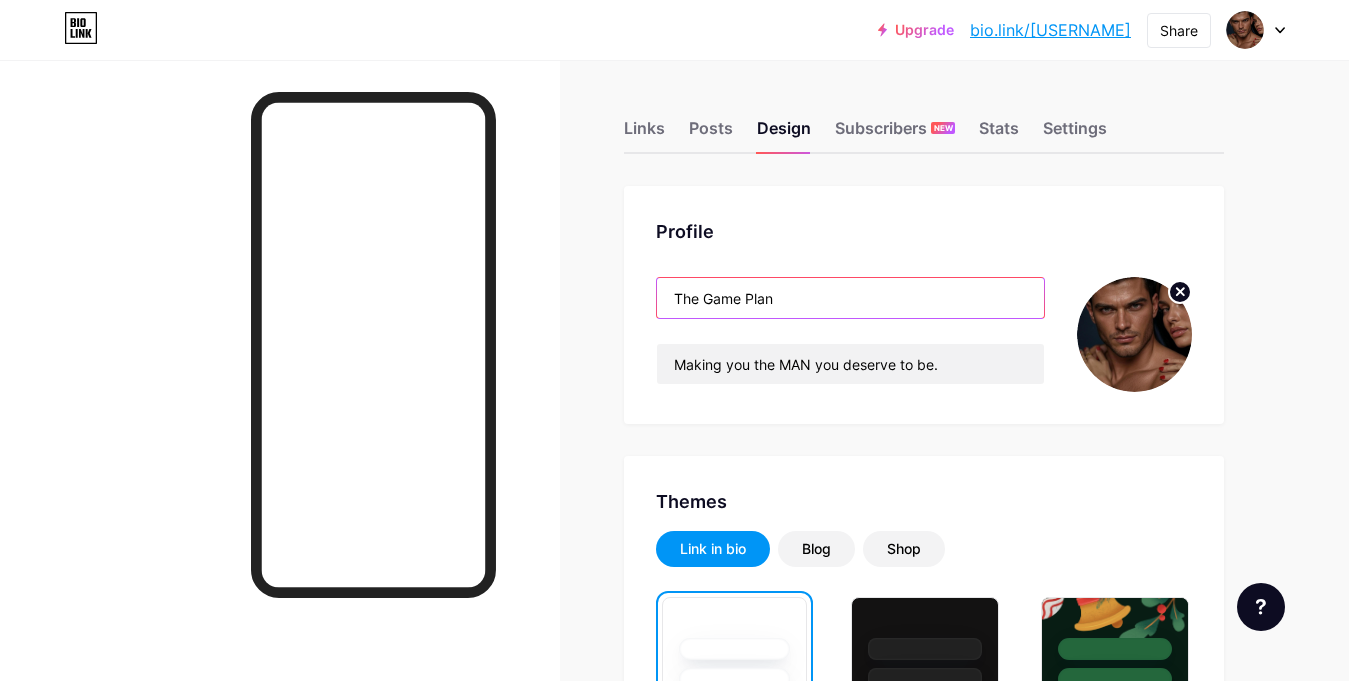 click on "The Game Plan" at bounding box center [850, 298] 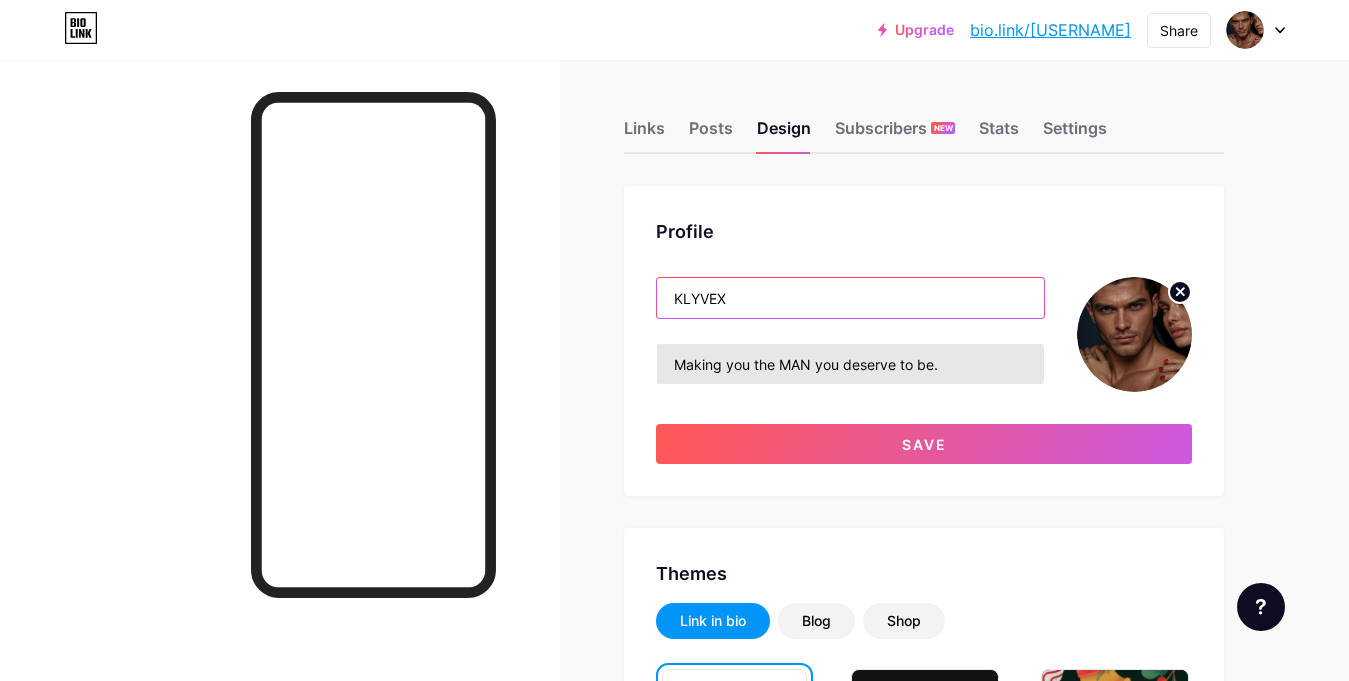 type on "KLYVEX" 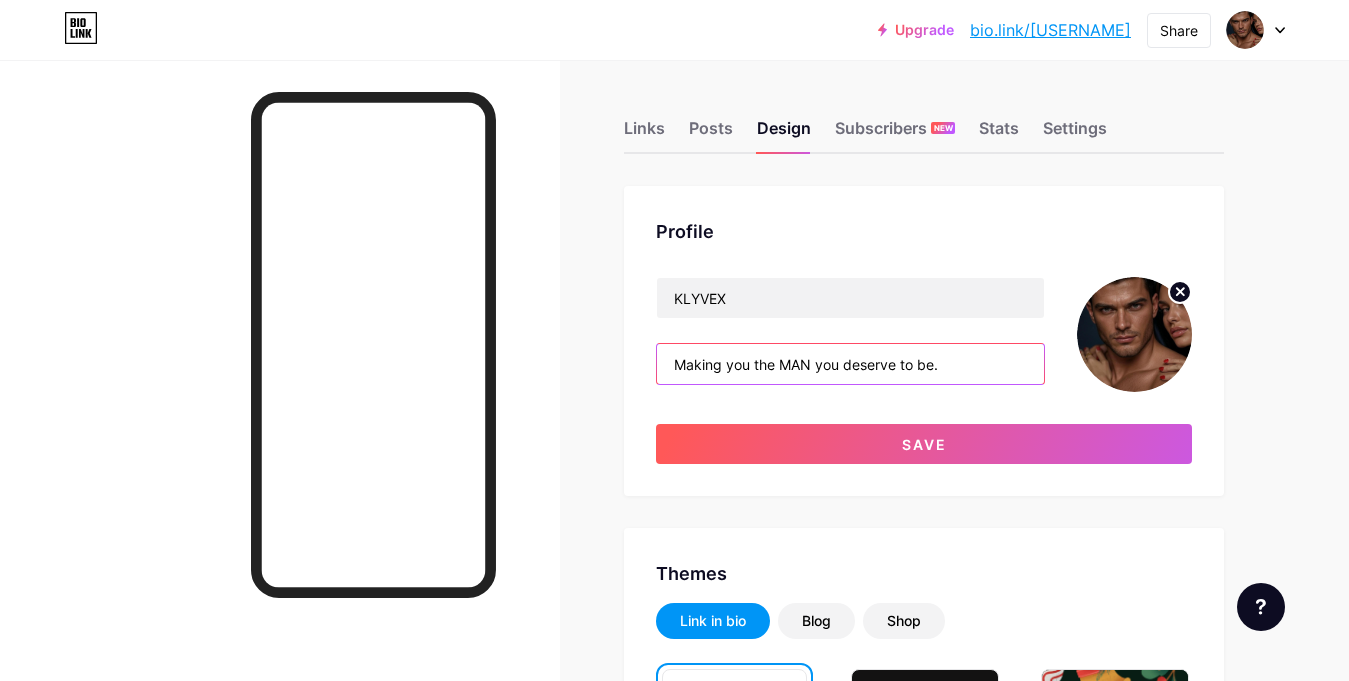 click on "Making you the MAN you deserve to be." at bounding box center [850, 364] 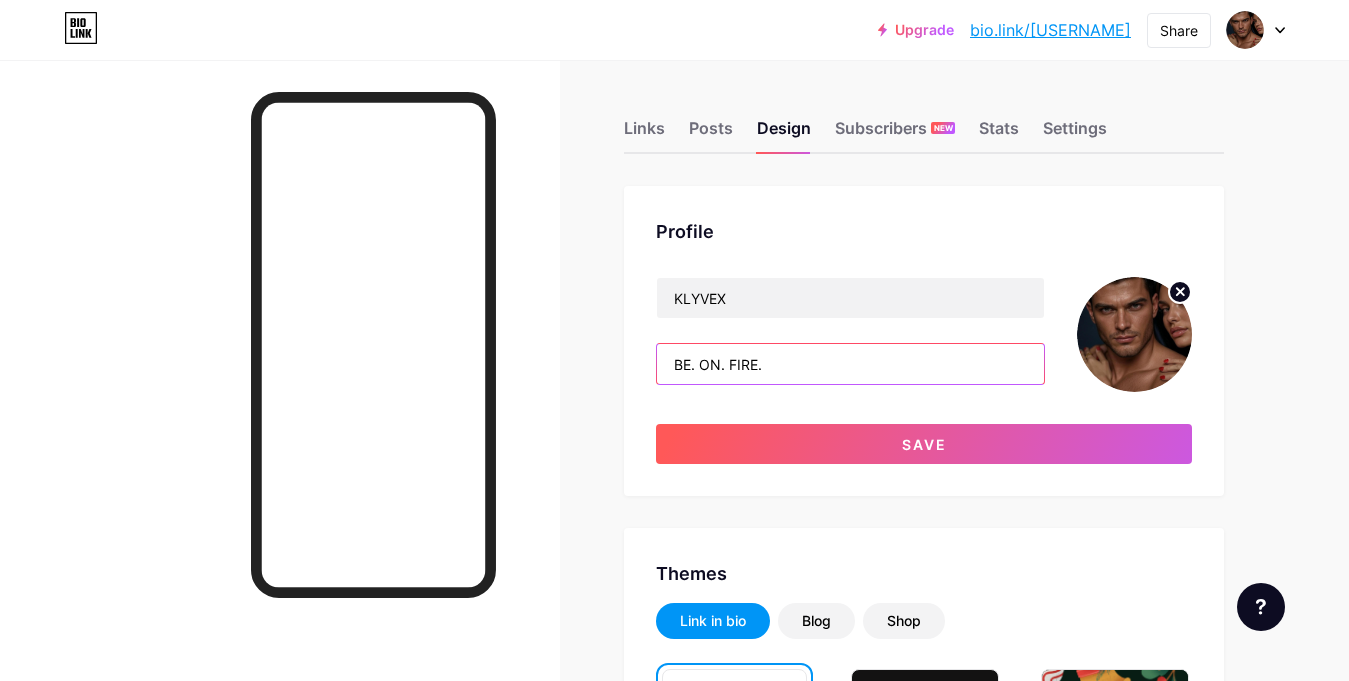 type on "BE. ON. FIRE." 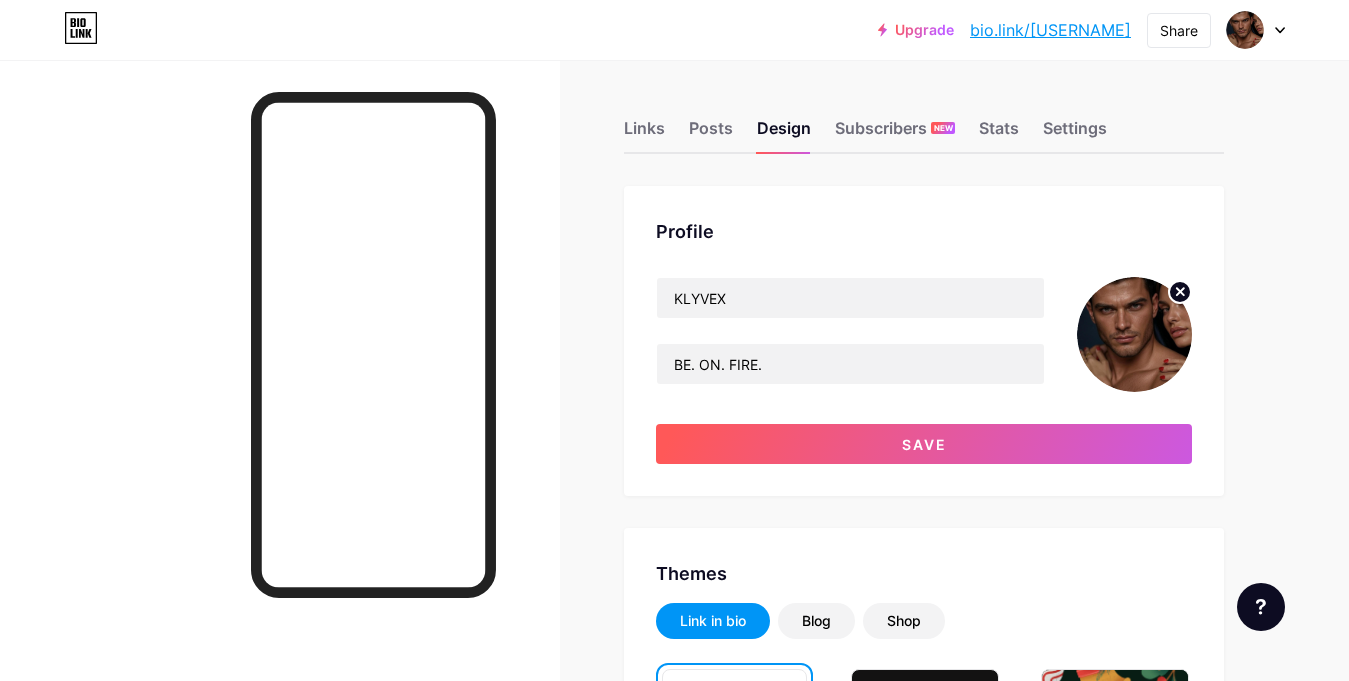 click 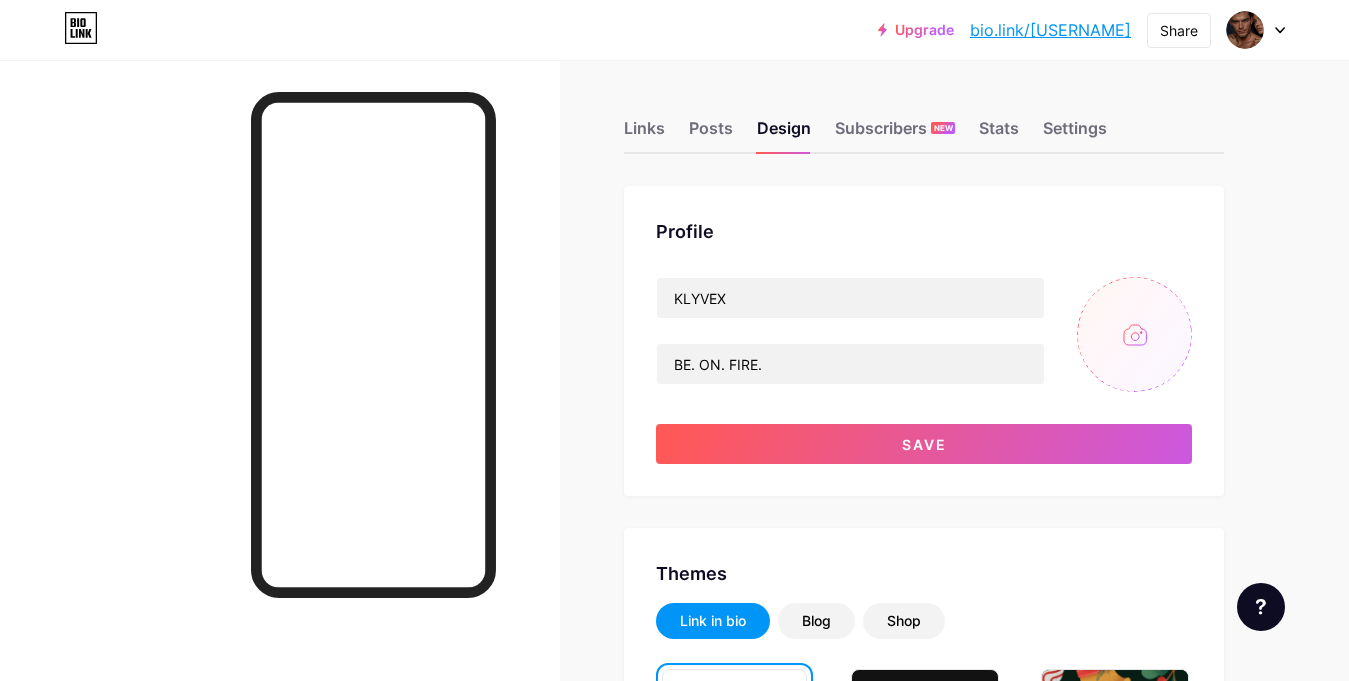 click at bounding box center (1134, 334) 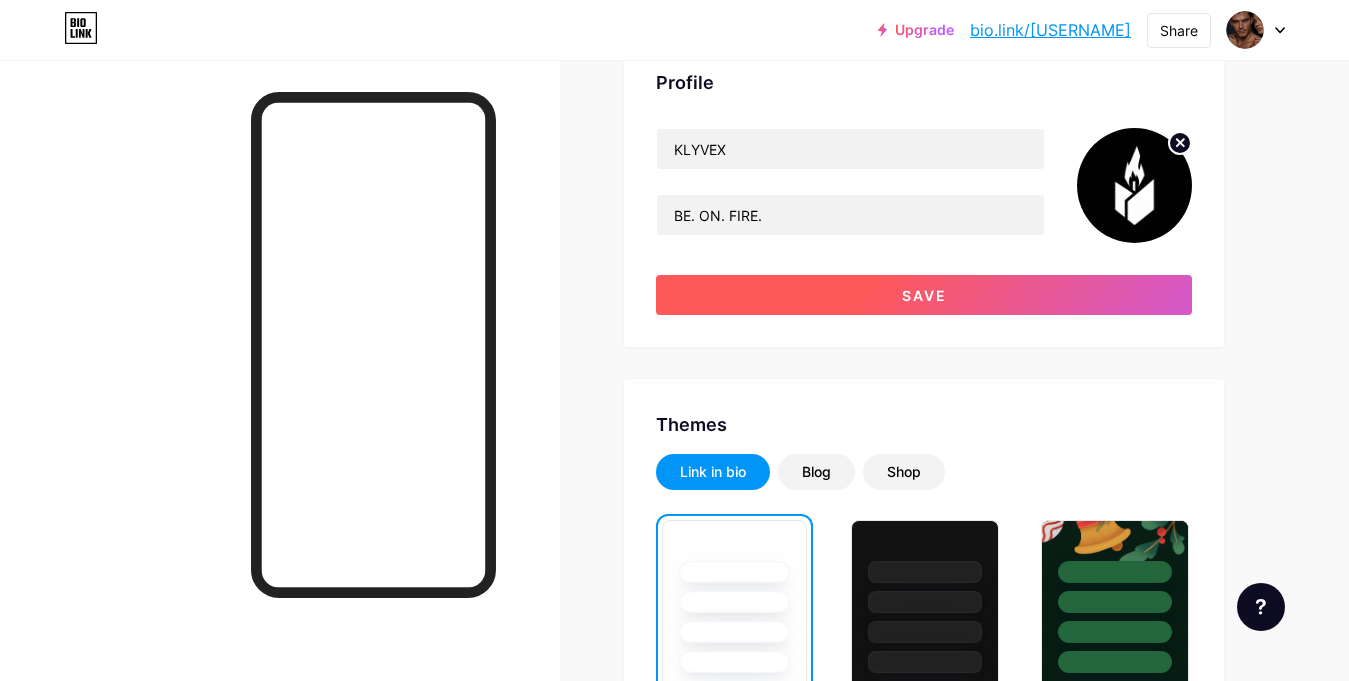 scroll, scrollTop: 400, scrollLeft: 0, axis: vertical 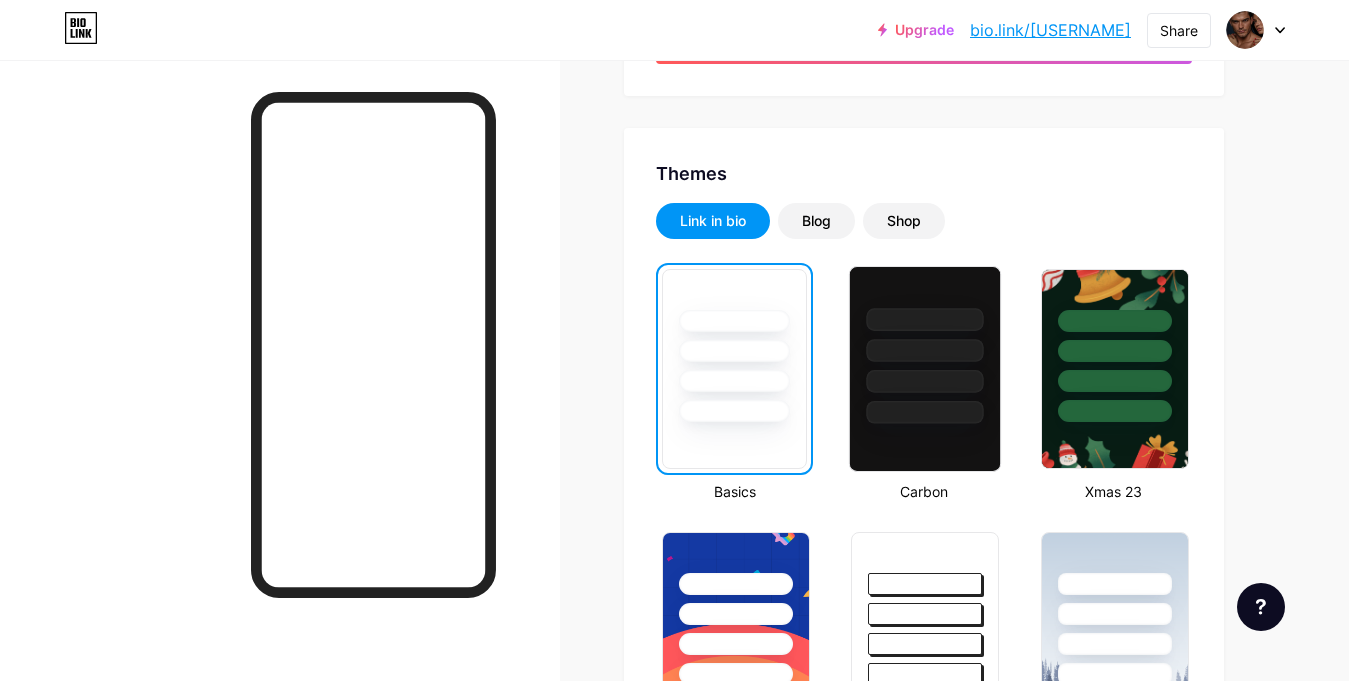 click at bounding box center [925, 369] 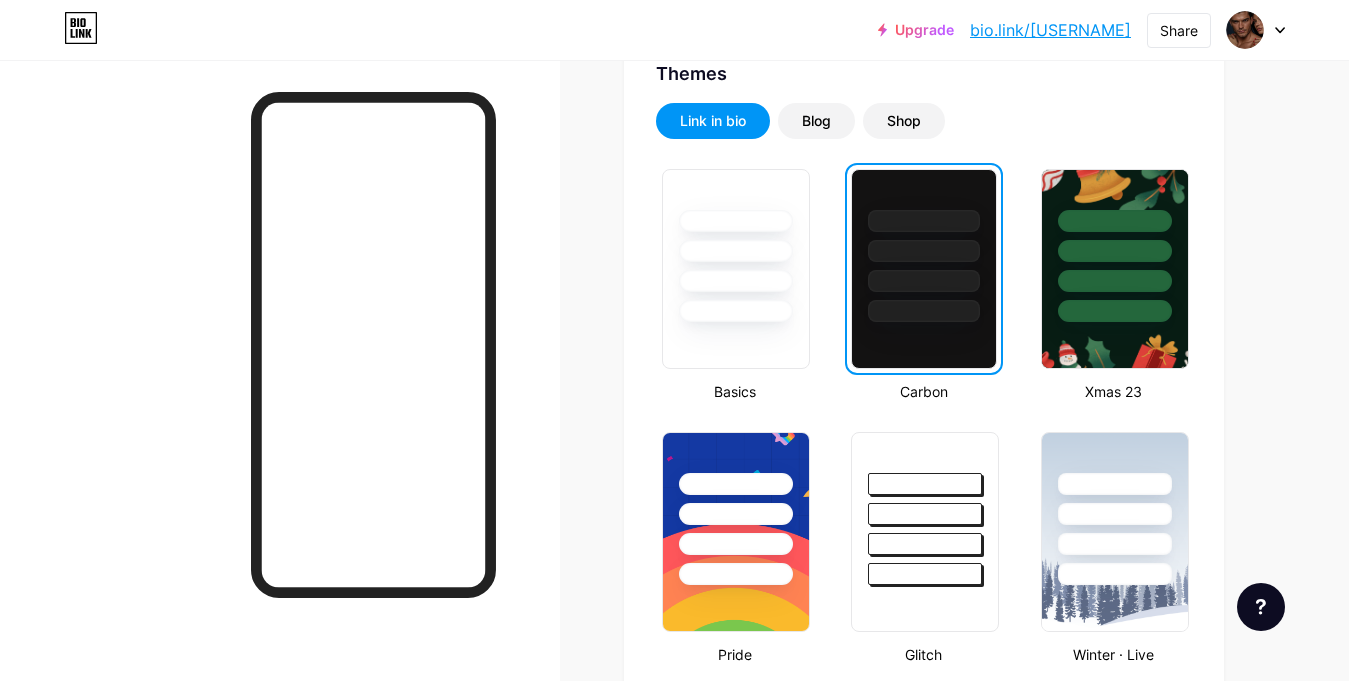 scroll, scrollTop: 100, scrollLeft: 0, axis: vertical 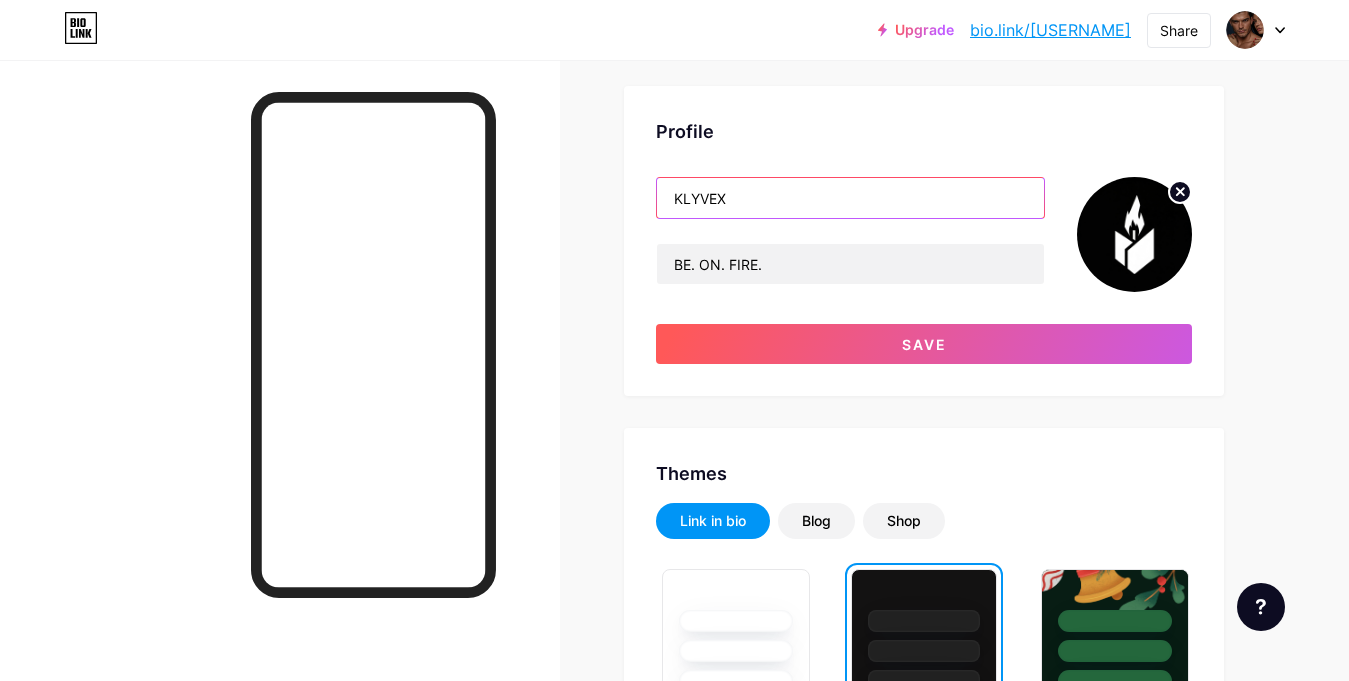 click on "KLYVEX" at bounding box center (850, 198) 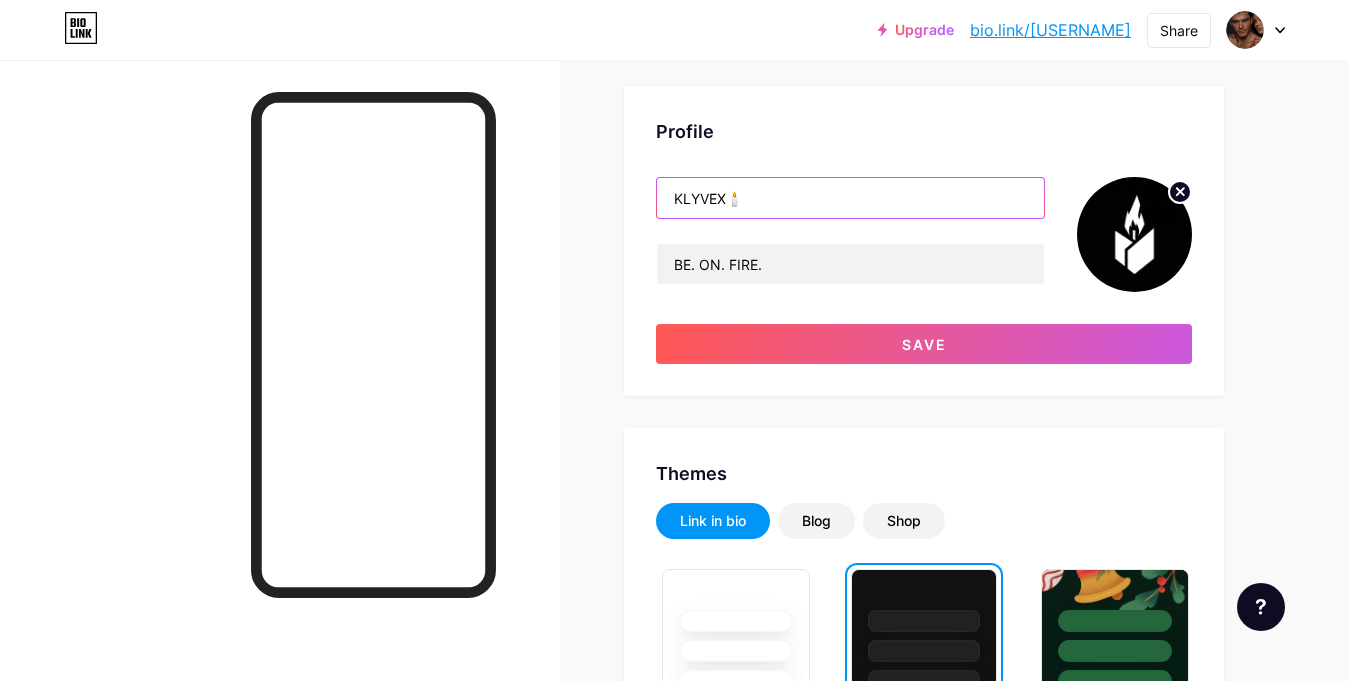 click on "KLYVEX🕯️" at bounding box center (850, 198) 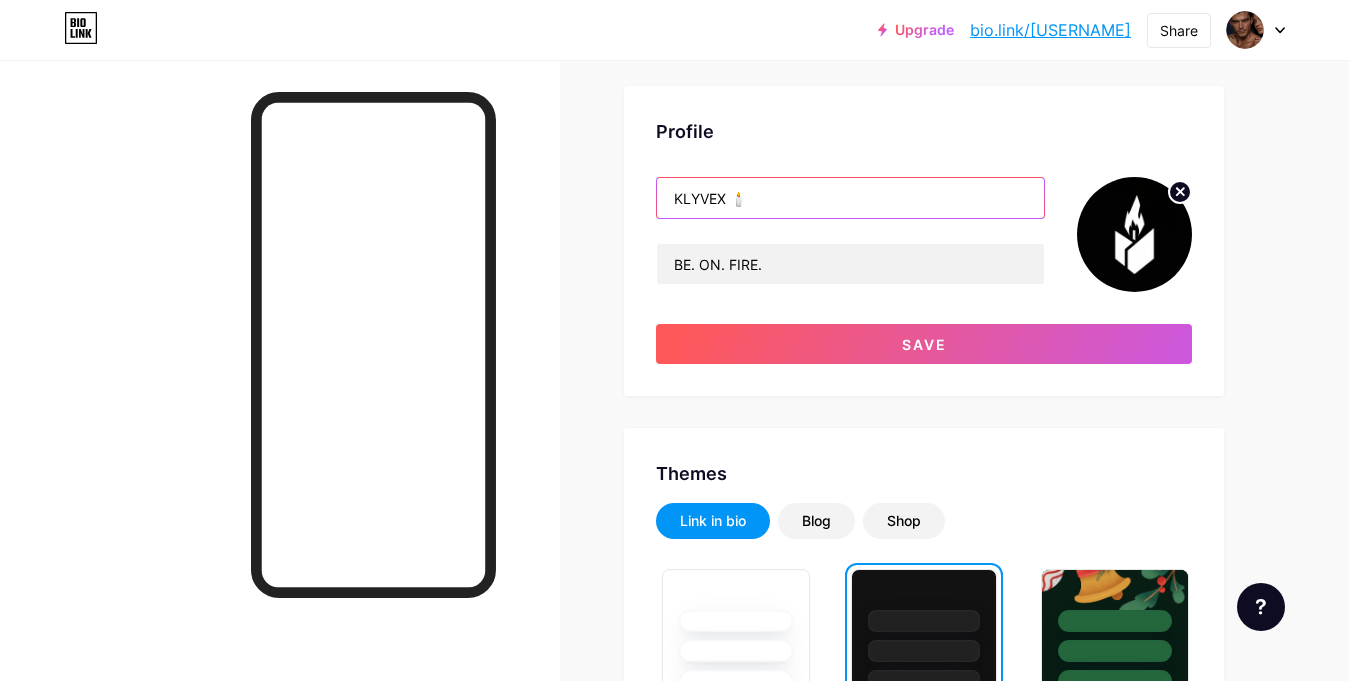 type on "KLYVEX 🕯️" 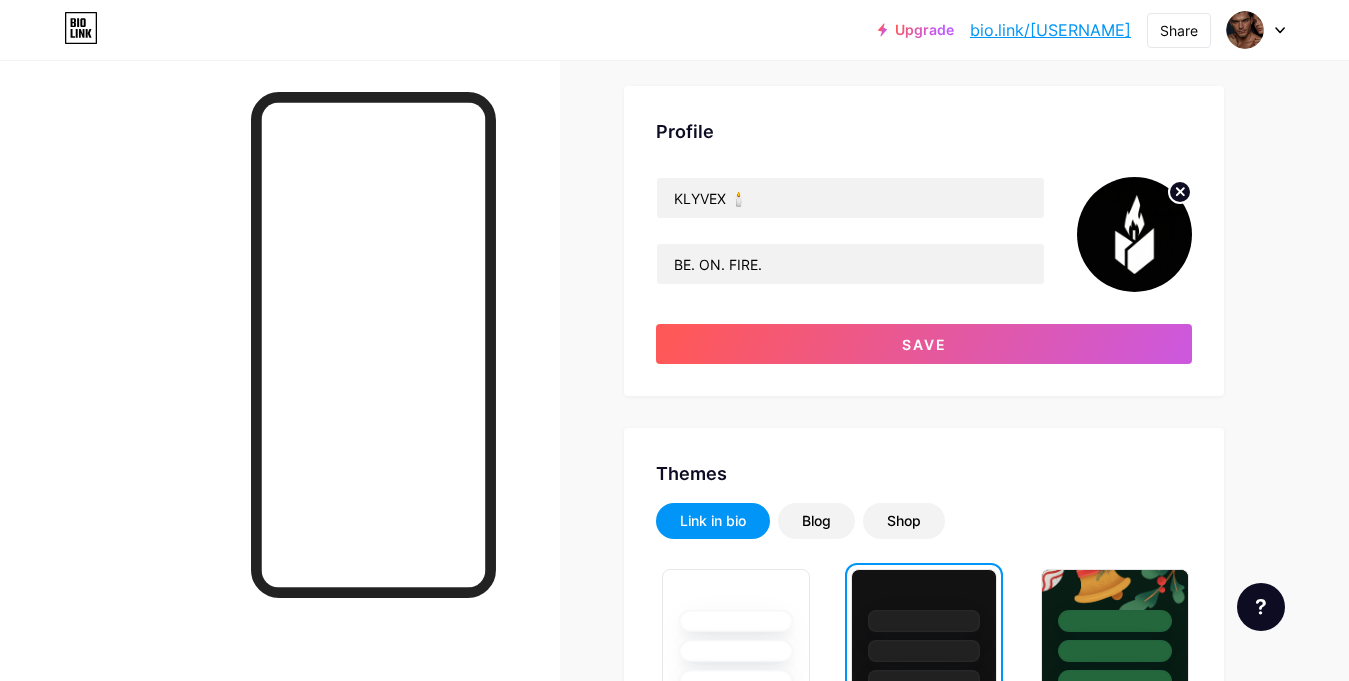 click on "Profile   The Game Plan     Making you the MAN you deserve to be.                   Save     Themes   Link in bio   Blog   Shop       Basics       Carbon       Xmas 23       Pride       Glitch       Winter · Live       Glassy · Live       Chameleon · Live       Rainy Night · Live       Neon · Live       Summer       Retro       Strawberry · Live       Desert       Sunny       Autumn       Leaf       Clear Sky       Blush       Unicorn       Minimal       Cloudy       Shadow     Create your own           Changes saved       Position to display socials                 Top                     Bottom
Disable Bio Link branding
Will hide the Bio Link branding from homepage     Display Share button
Enables social sharing options on your page including a QR code.   Changes saved" at bounding box center [924, 1677] 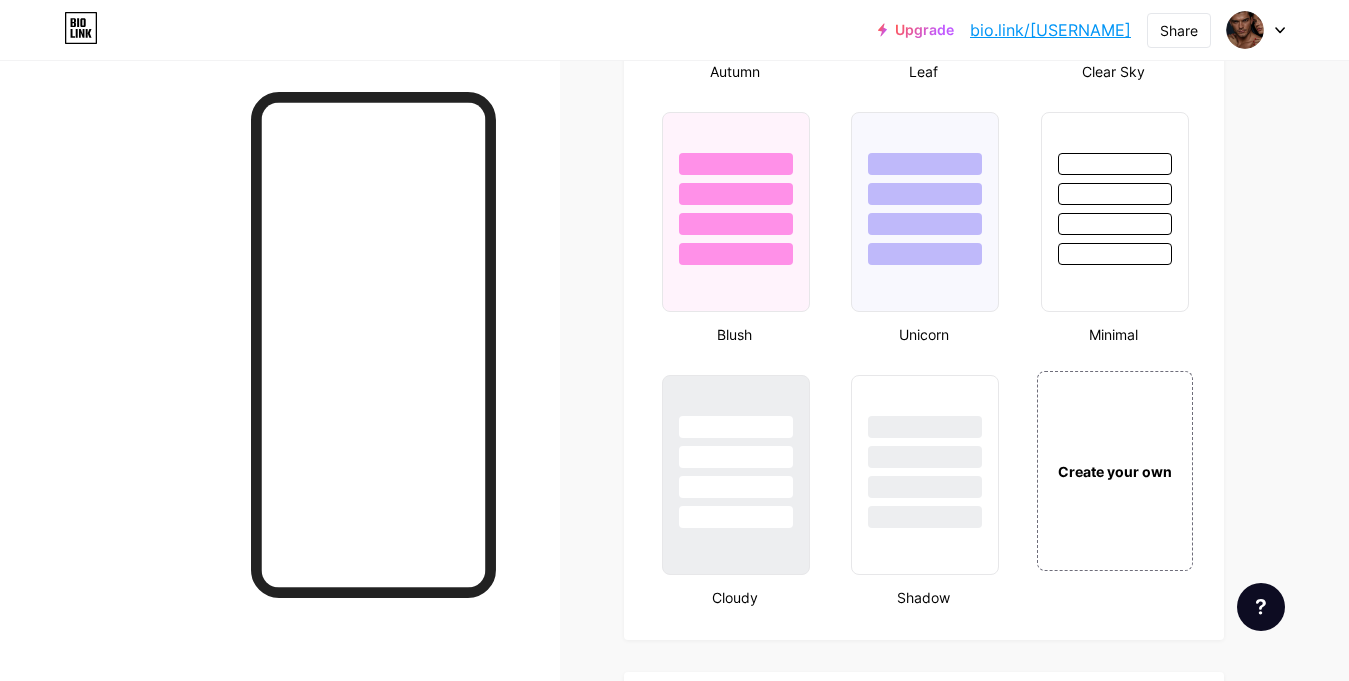 scroll, scrollTop: 2100, scrollLeft: 0, axis: vertical 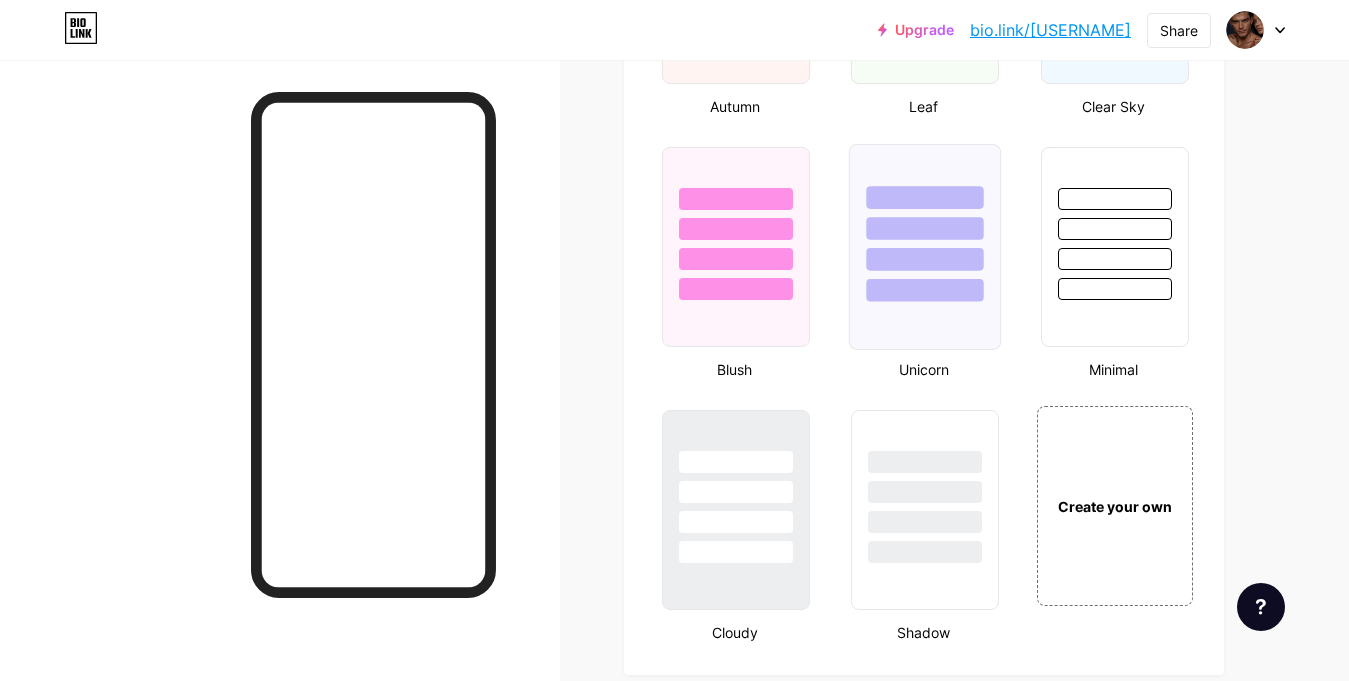 click at bounding box center [925, 247] 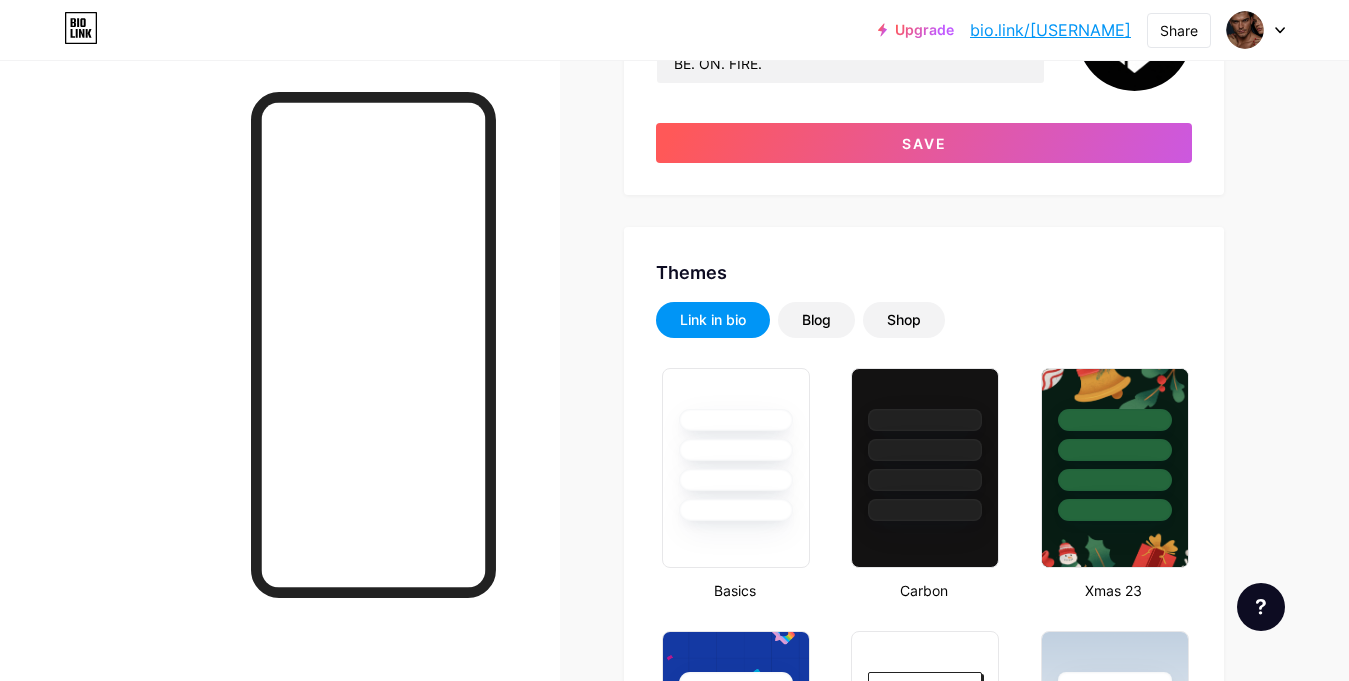 scroll, scrollTop: 300, scrollLeft: 0, axis: vertical 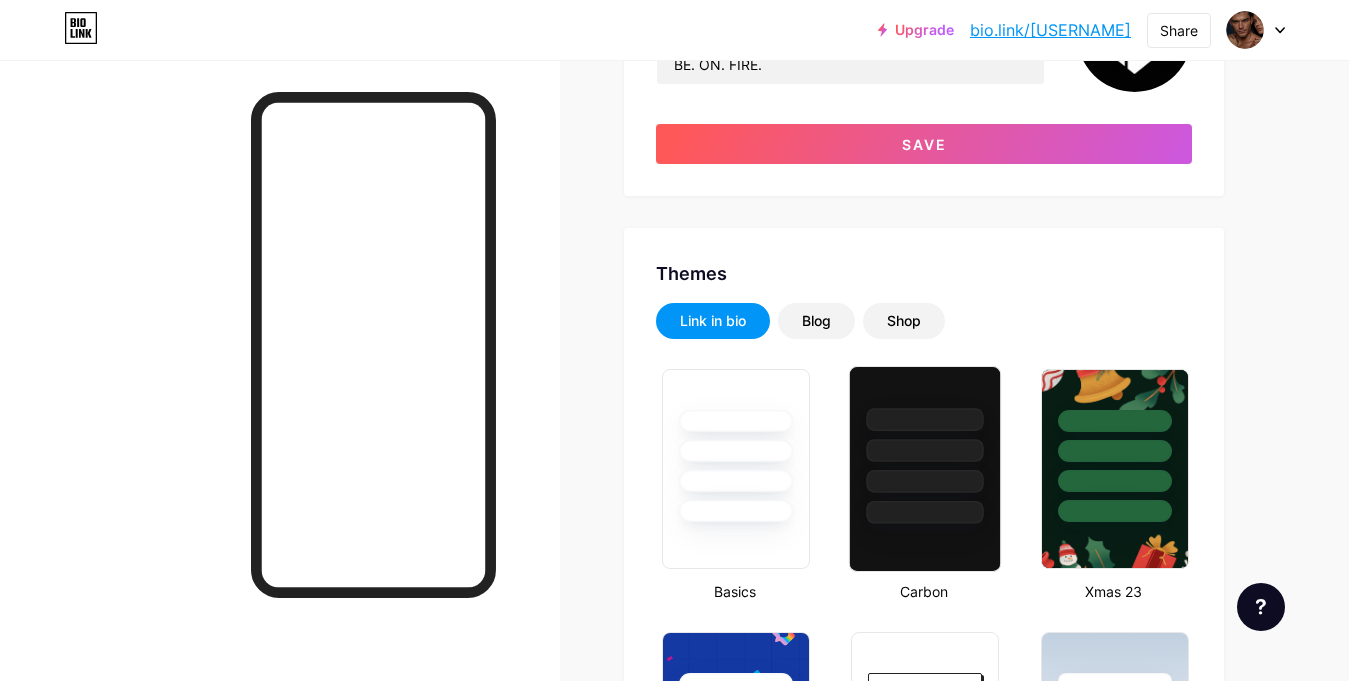 click at bounding box center [925, 445] 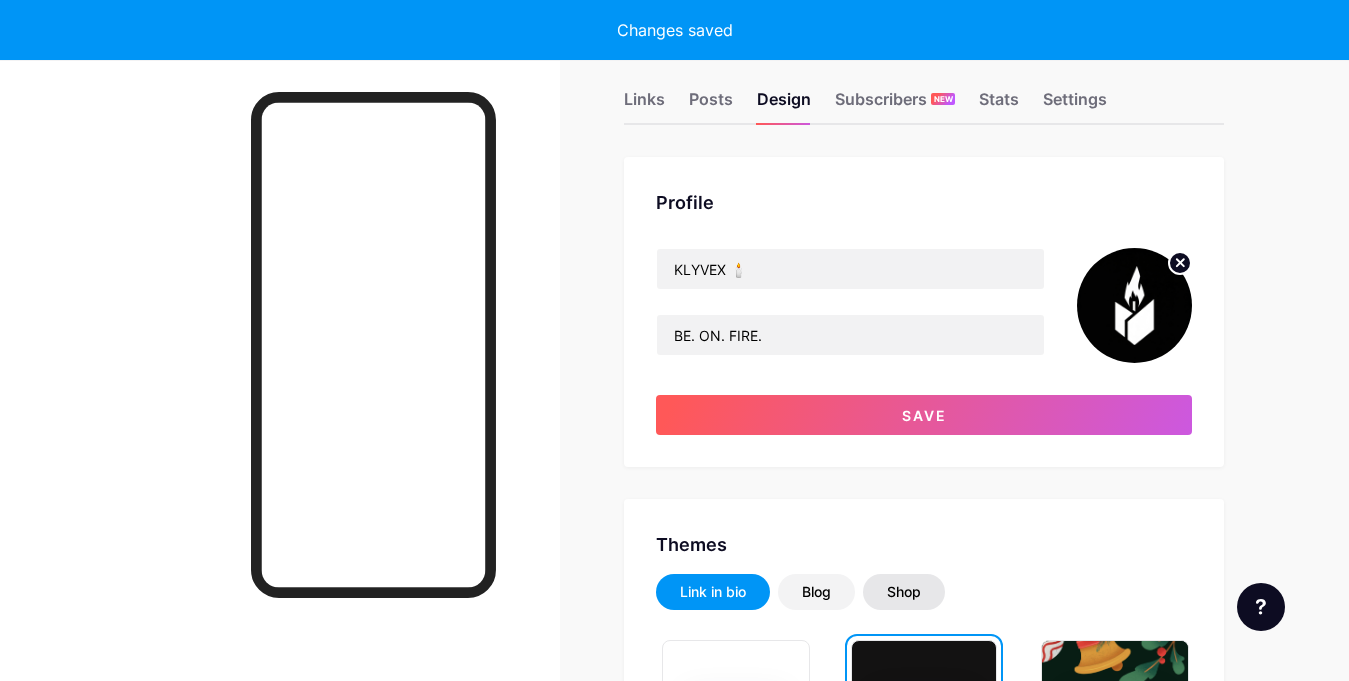 scroll, scrollTop: 0, scrollLeft: 0, axis: both 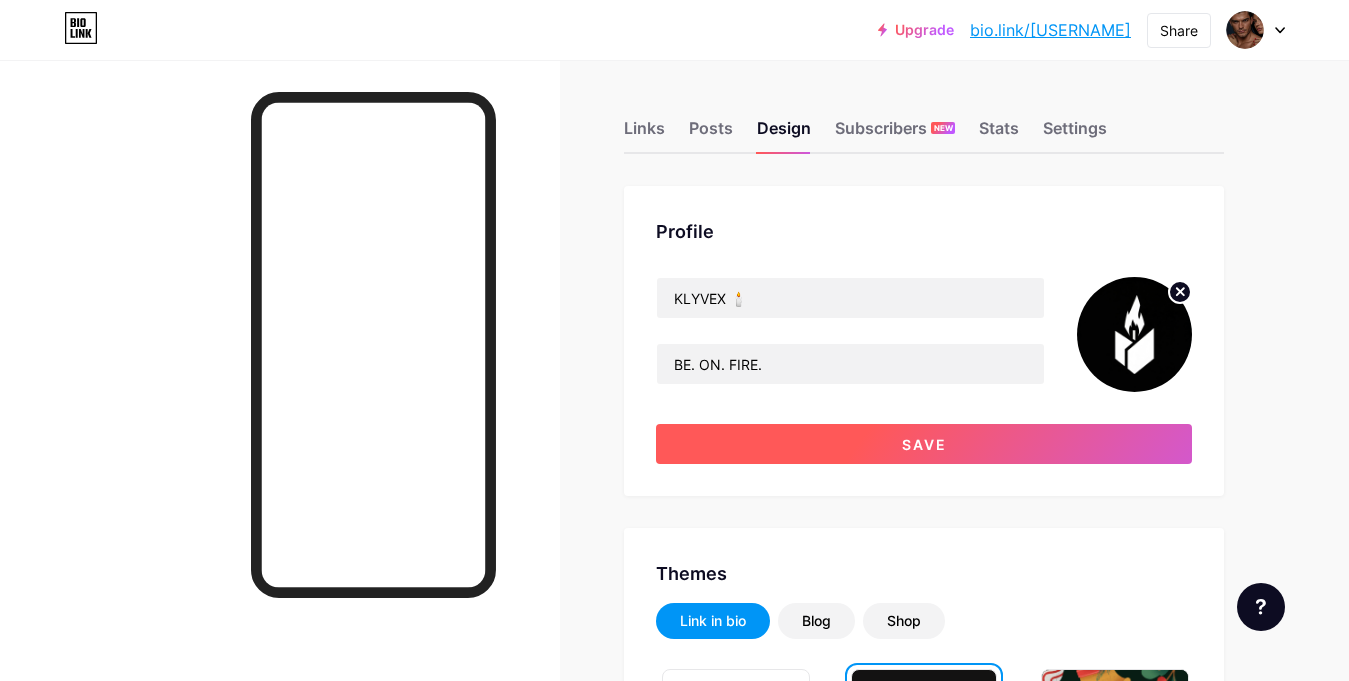 click on "Save" at bounding box center [924, 444] 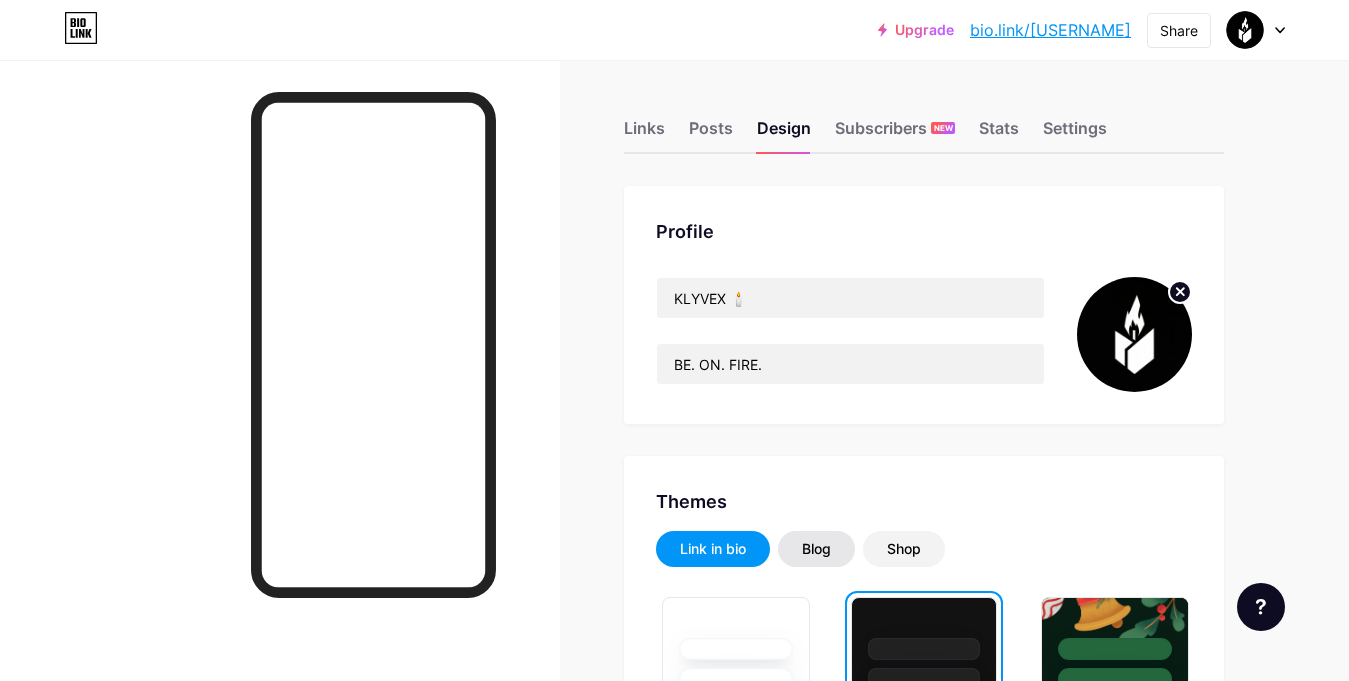 click on "Blog" at bounding box center (816, 549) 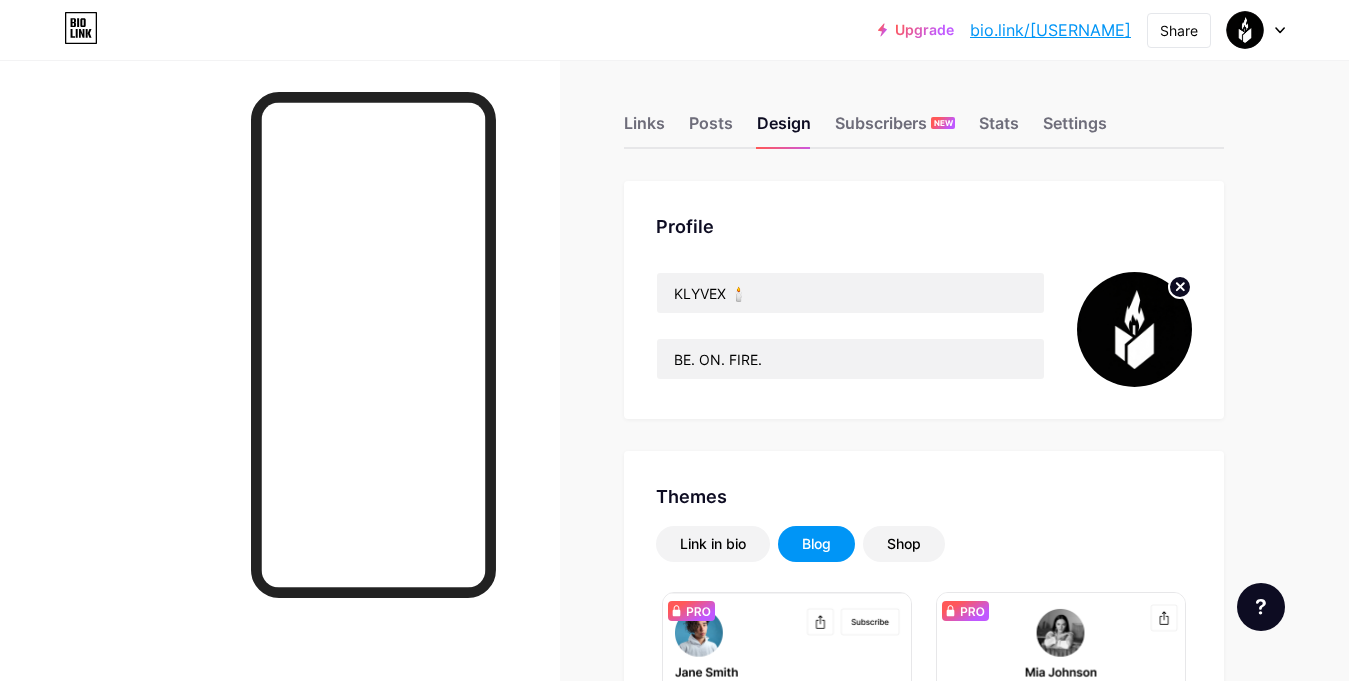 scroll, scrollTop: 0, scrollLeft: 0, axis: both 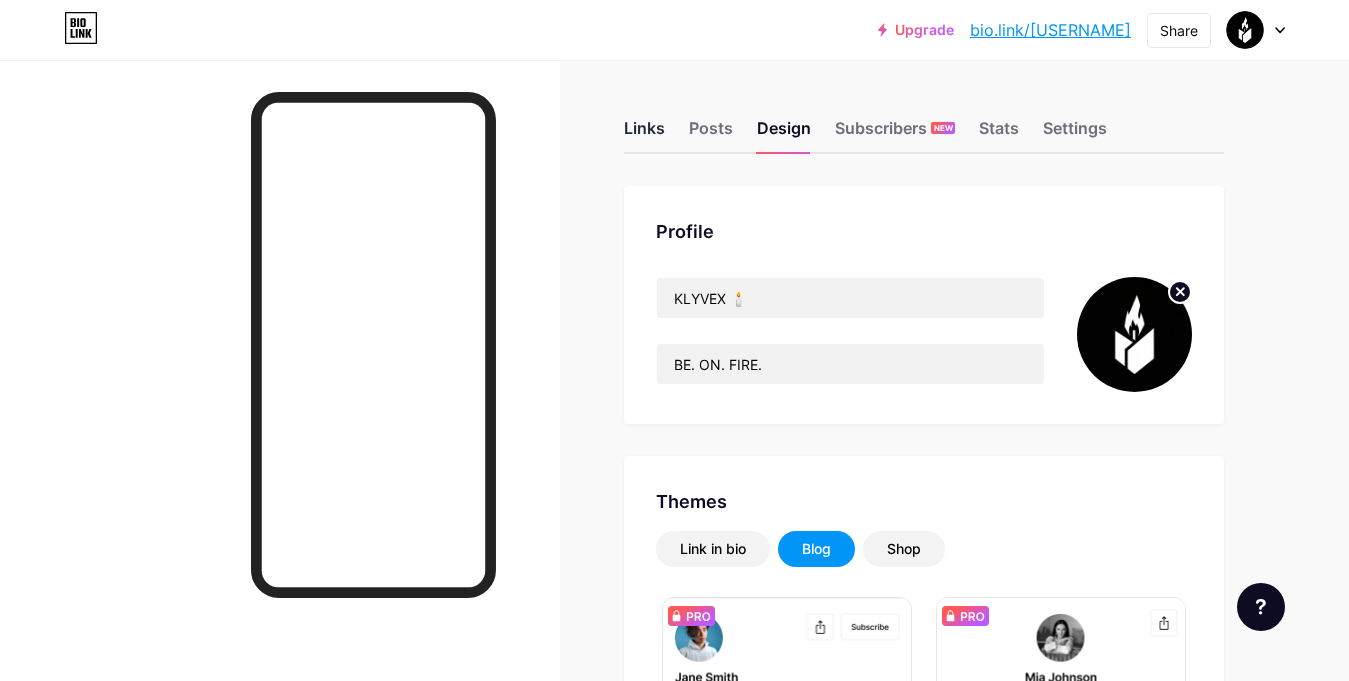 click on "Links" at bounding box center (644, 134) 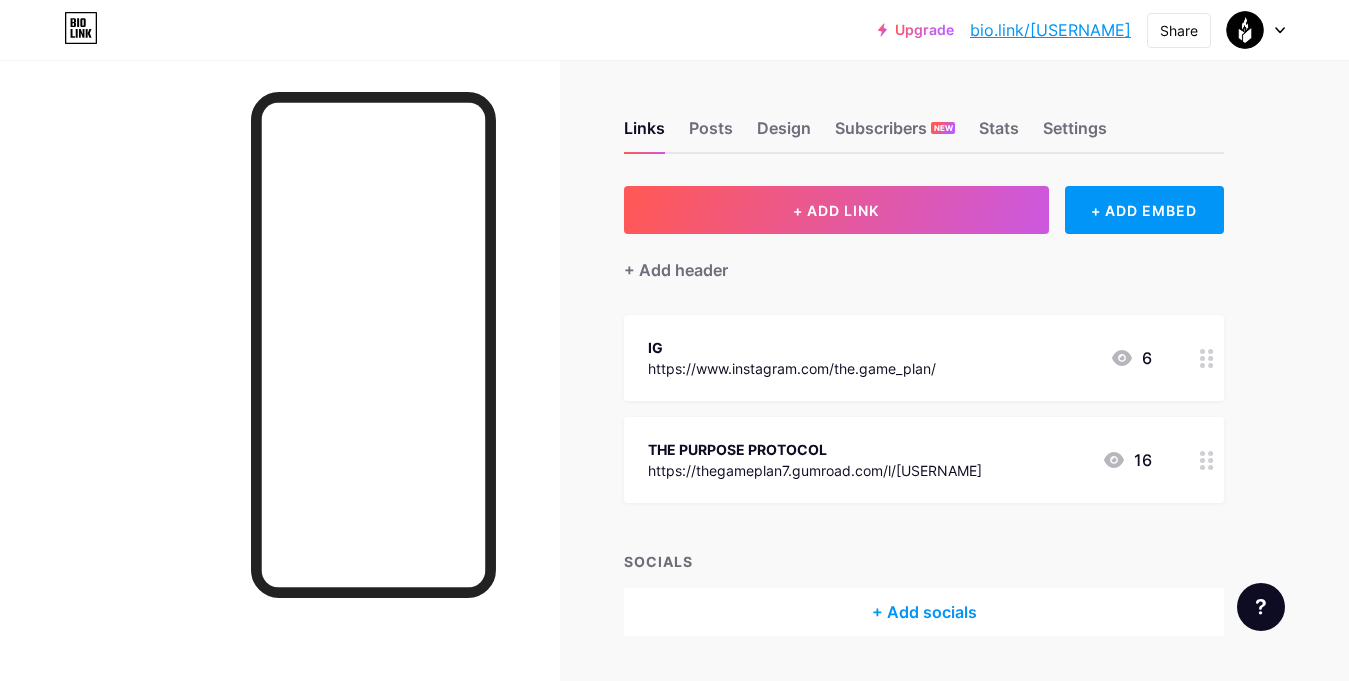 click on "6" at bounding box center [1131, 358] 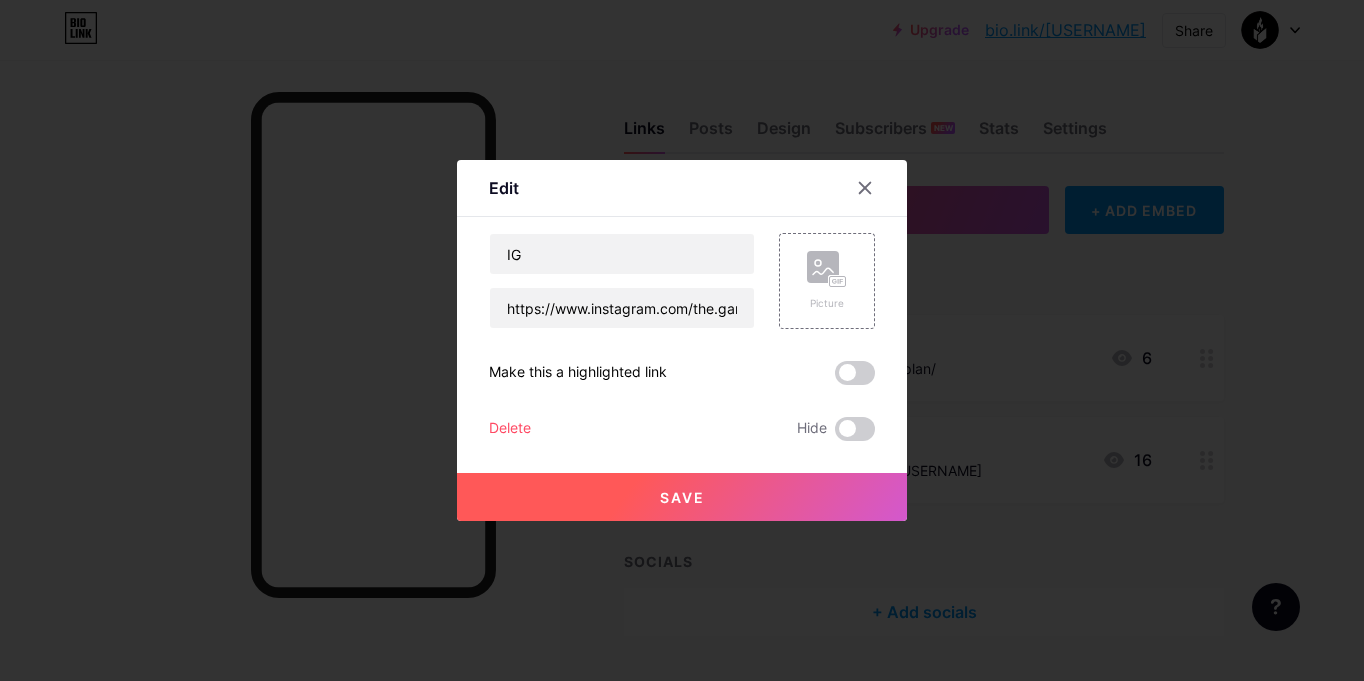 click on "Delete" at bounding box center [510, 429] 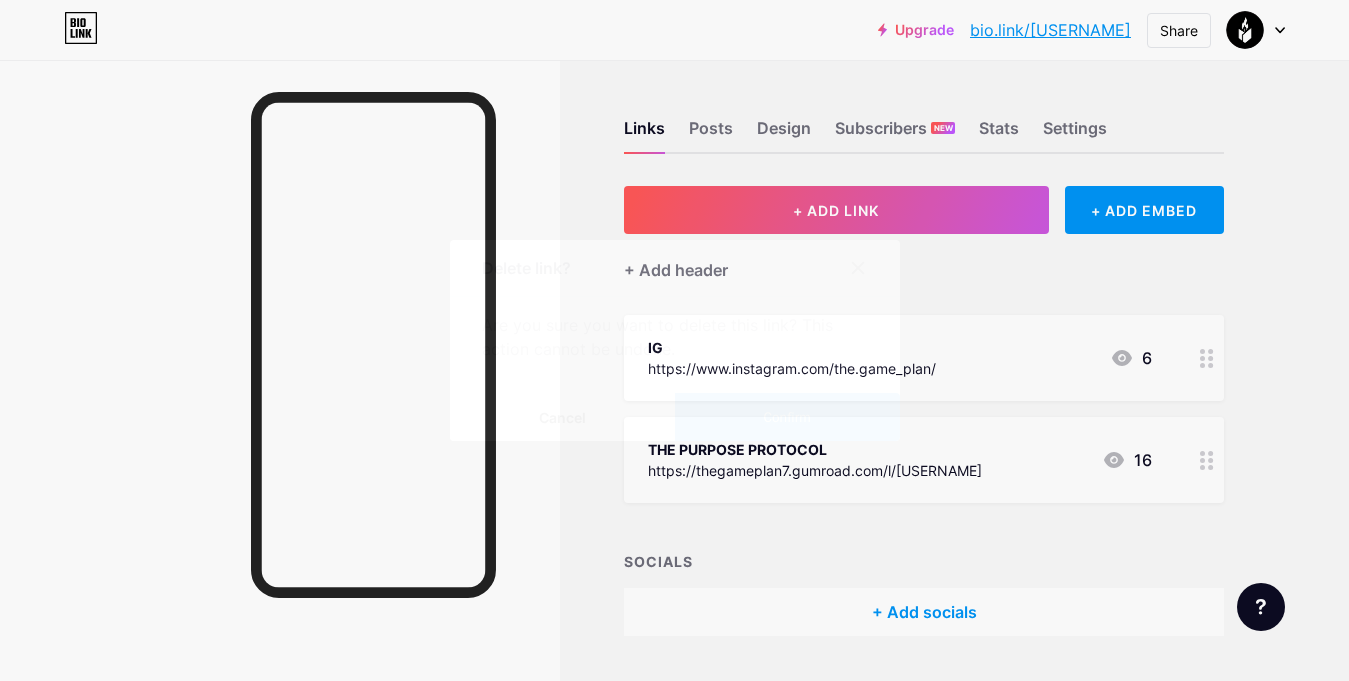 click on "Confirm" at bounding box center (787, 417) 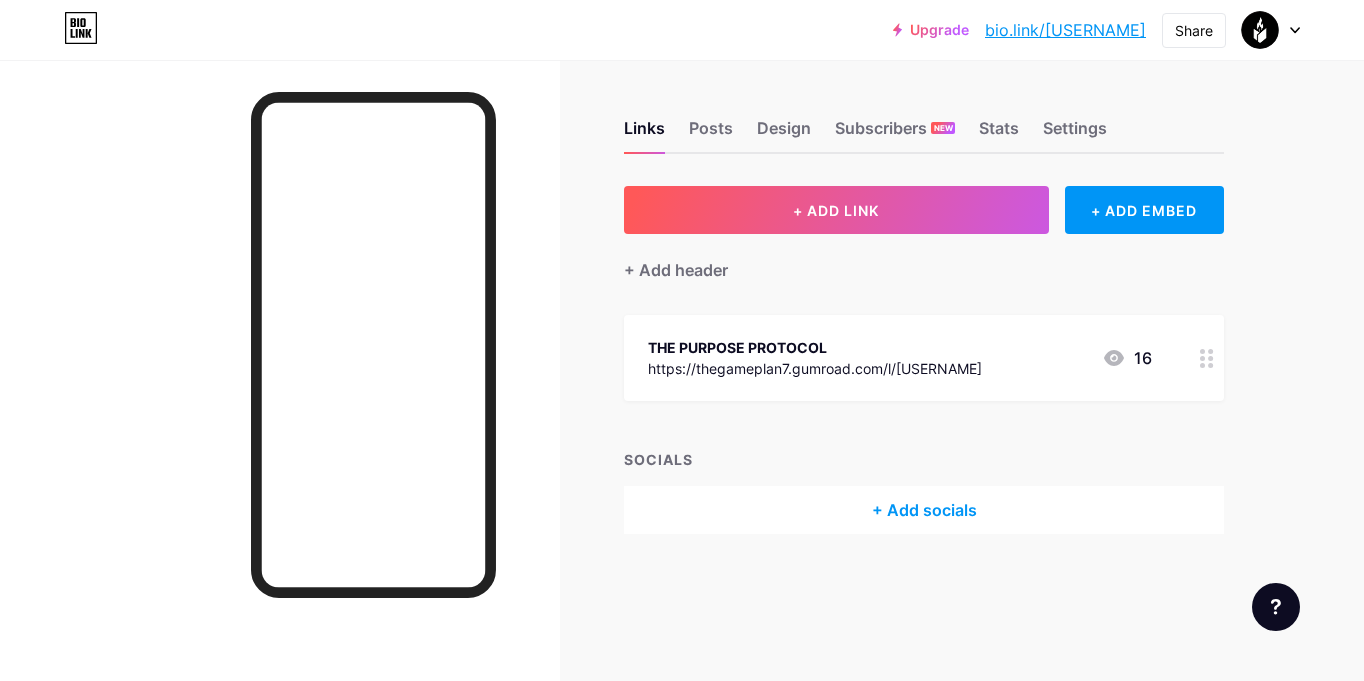 click 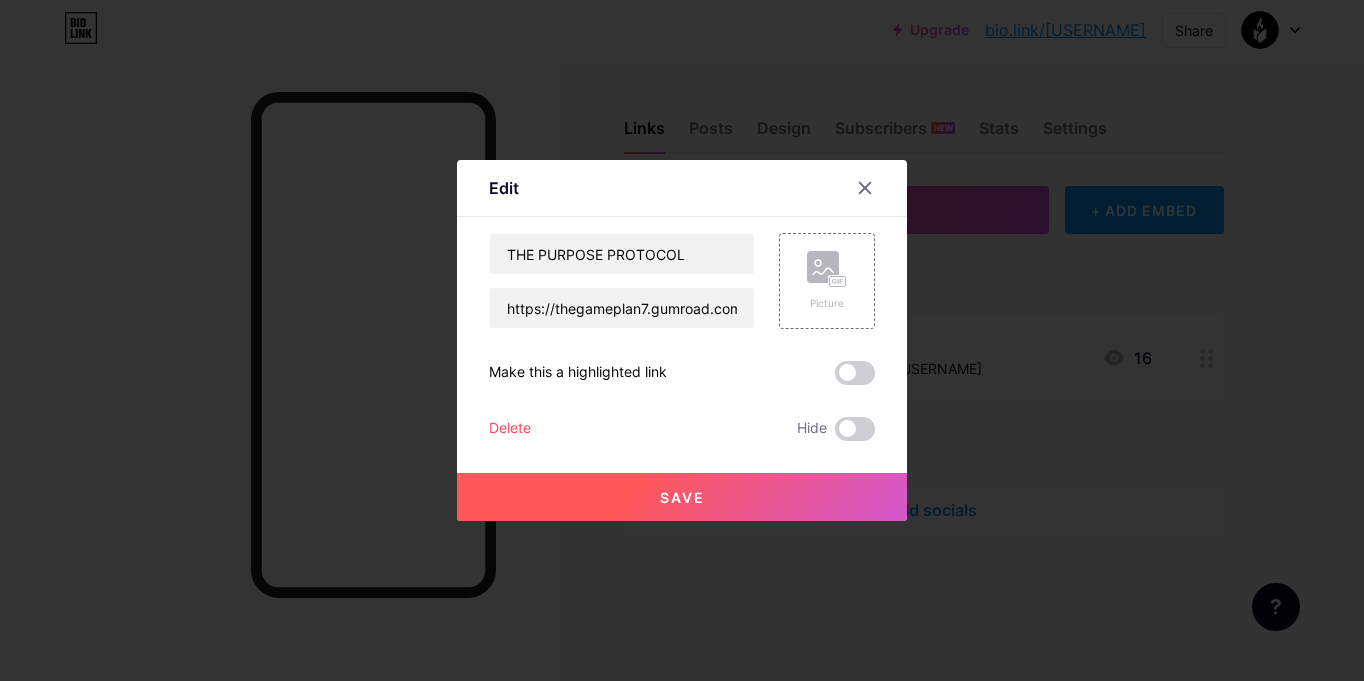 click on "Delete" at bounding box center [510, 429] 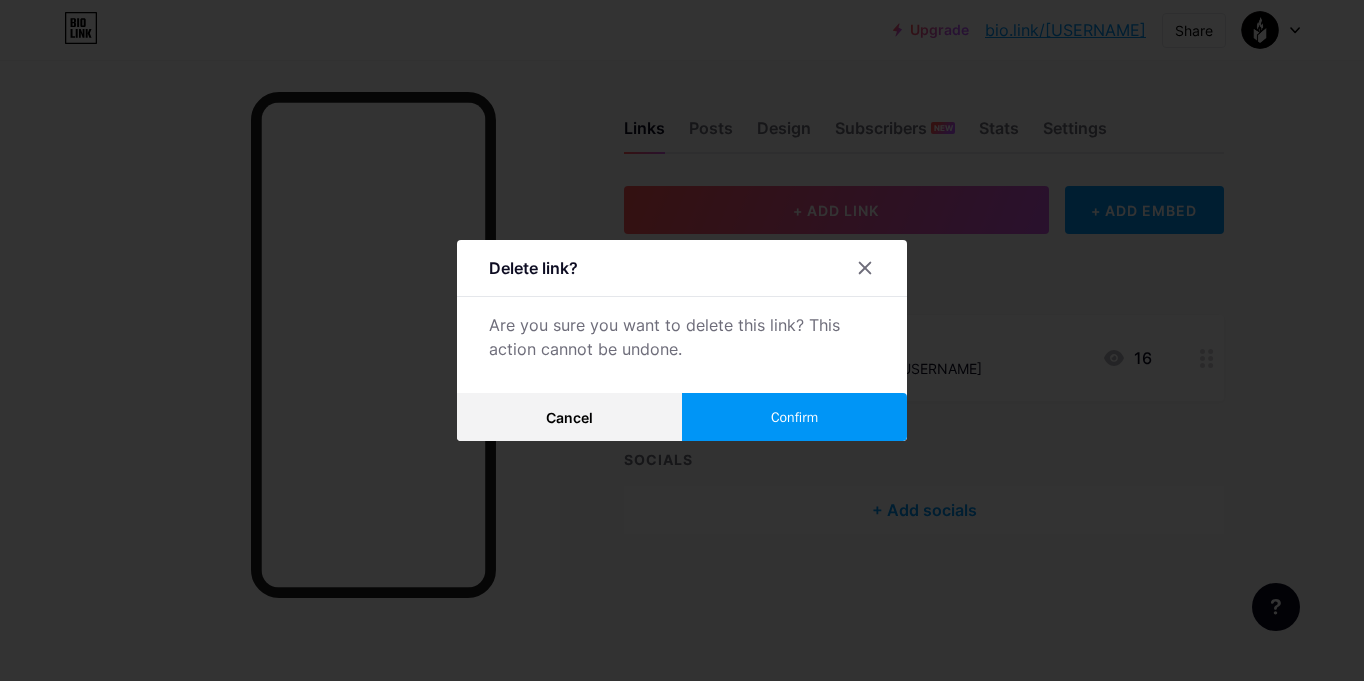 click on "Confirm" at bounding box center [794, 417] 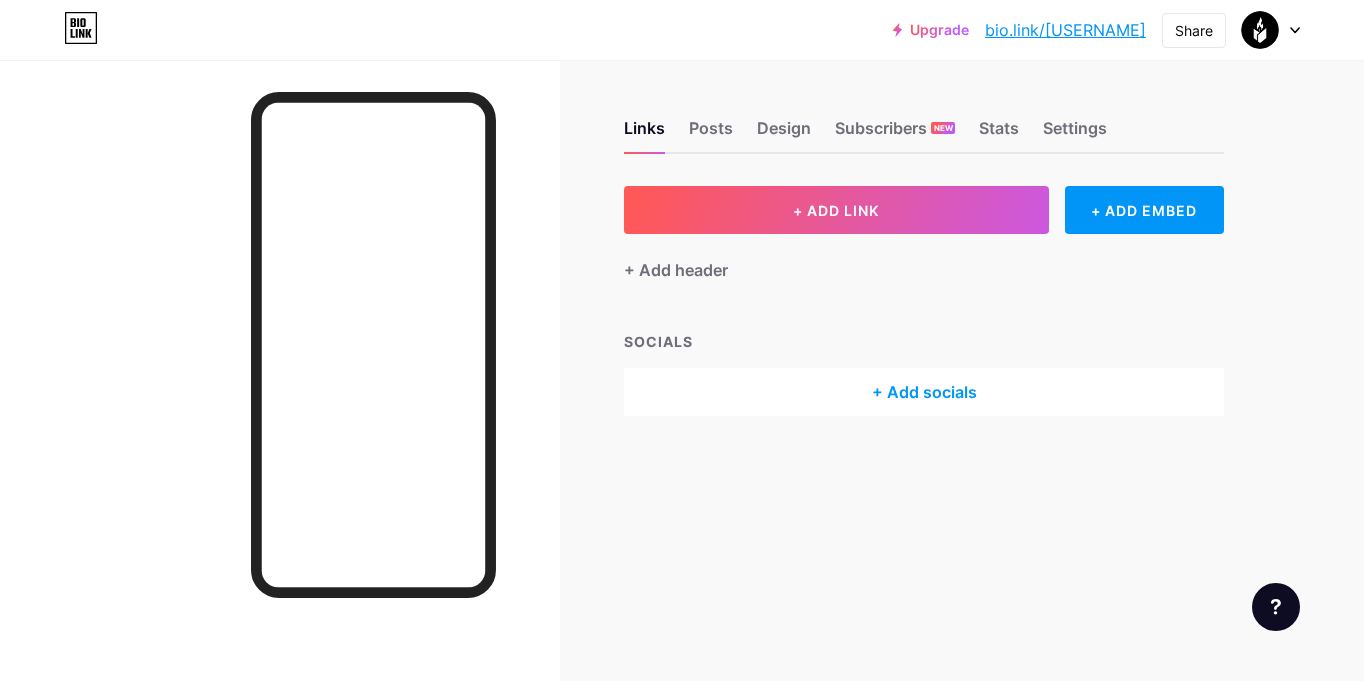 click on "Links
Posts
Design
Subscribers
NEW
Stats
Settings" at bounding box center [924, 119] 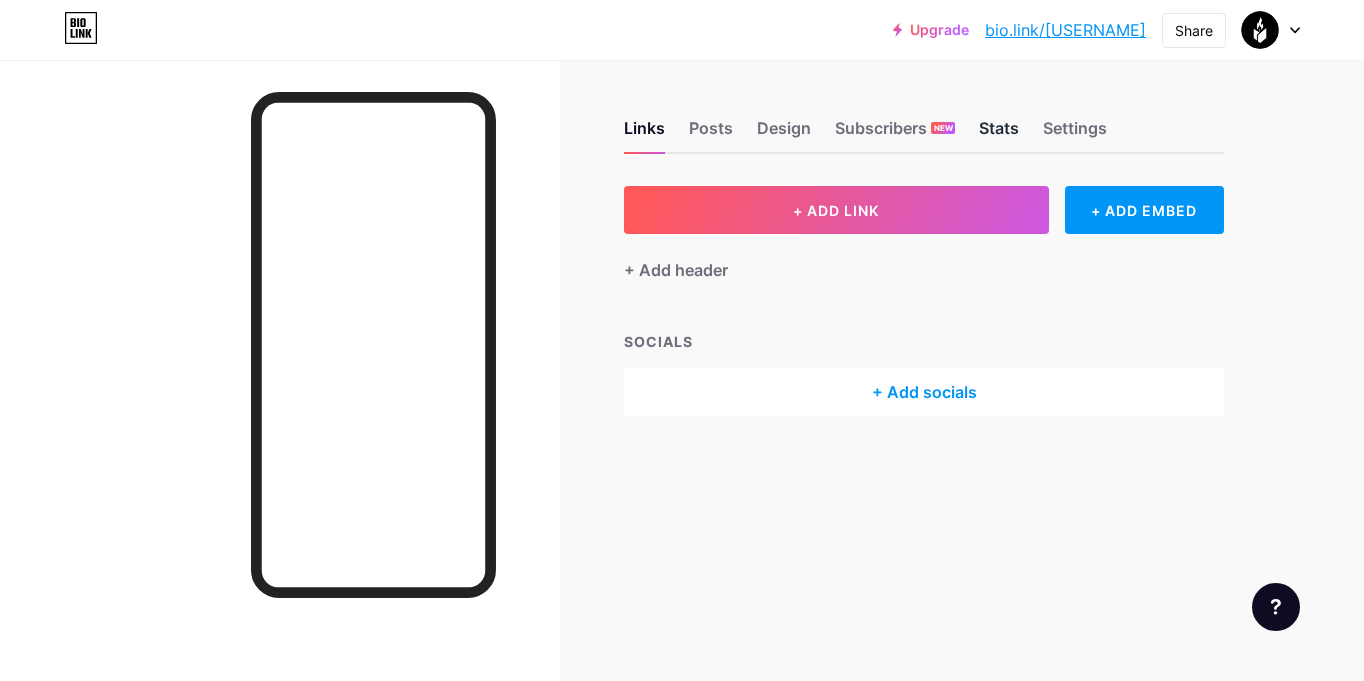 click on "Stats" at bounding box center [999, 134] 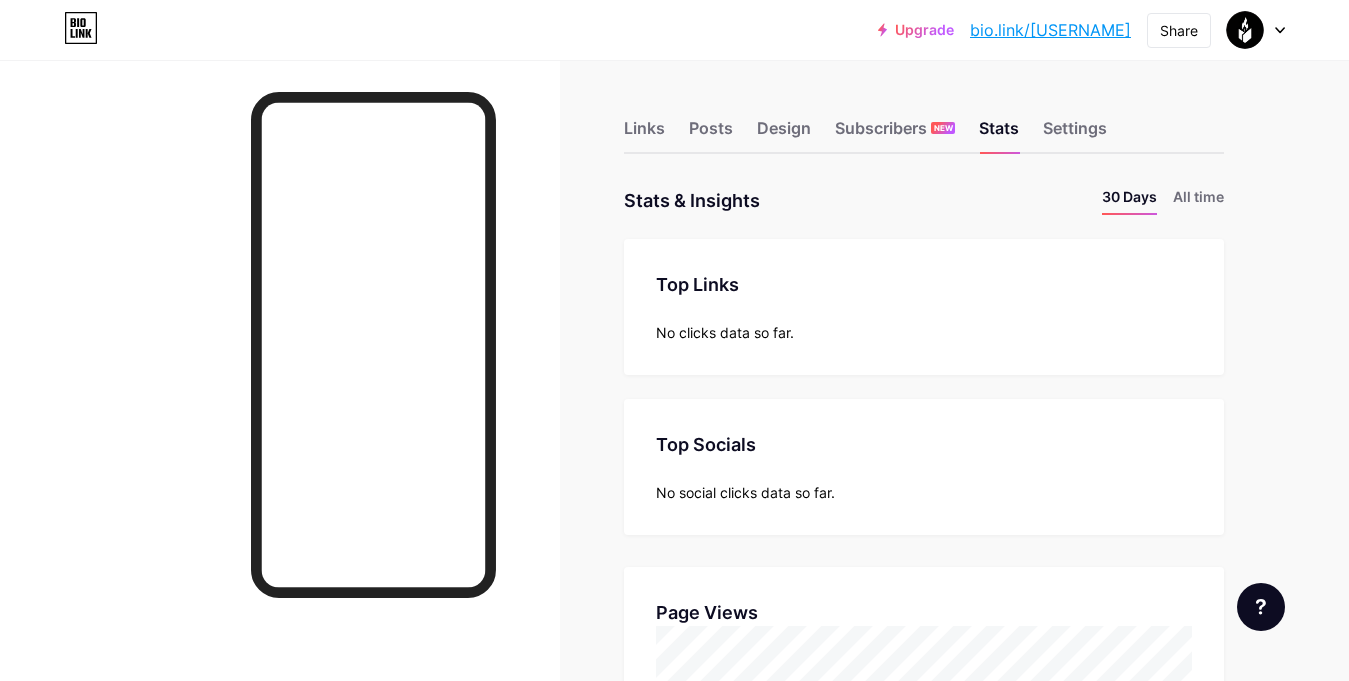 scroll, scrollTop: 999319, scrollLeft: 998651, axis: both 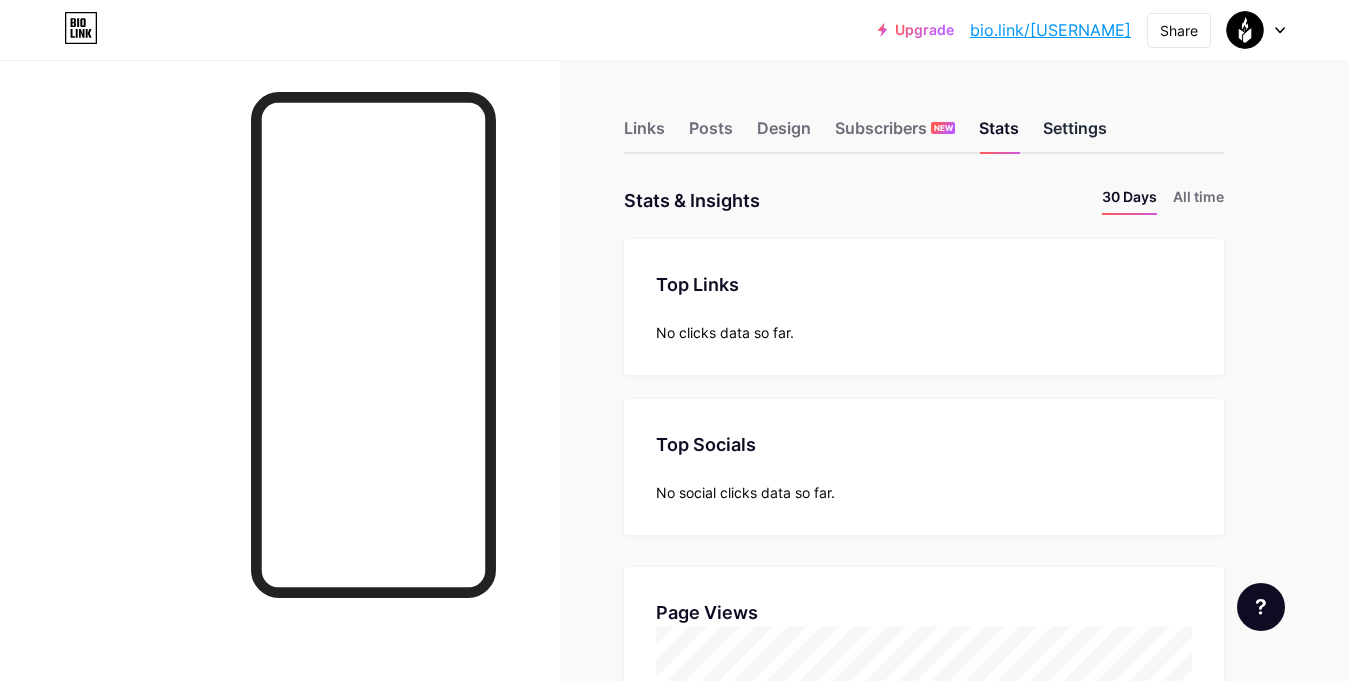 click on "Settings" at bounding box center [1075, 134] 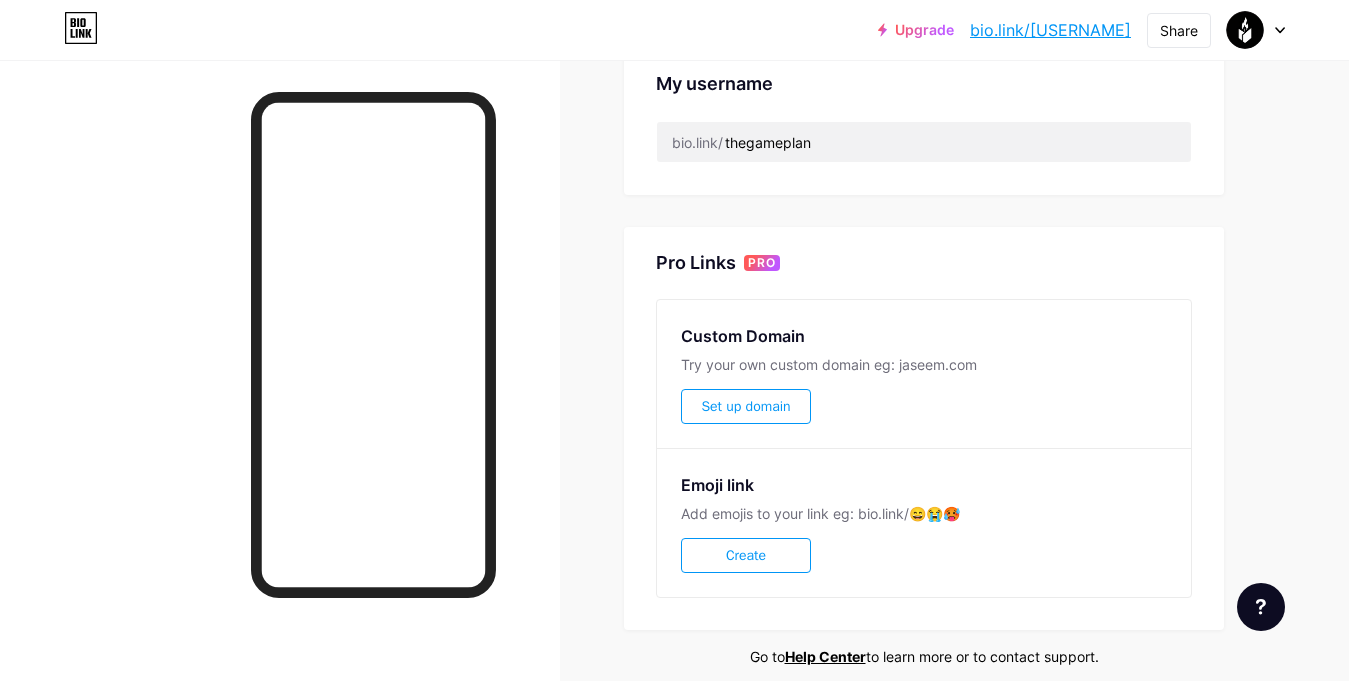 scroll, scrollTop: 800, scrollLeft: 0, axis: vertical 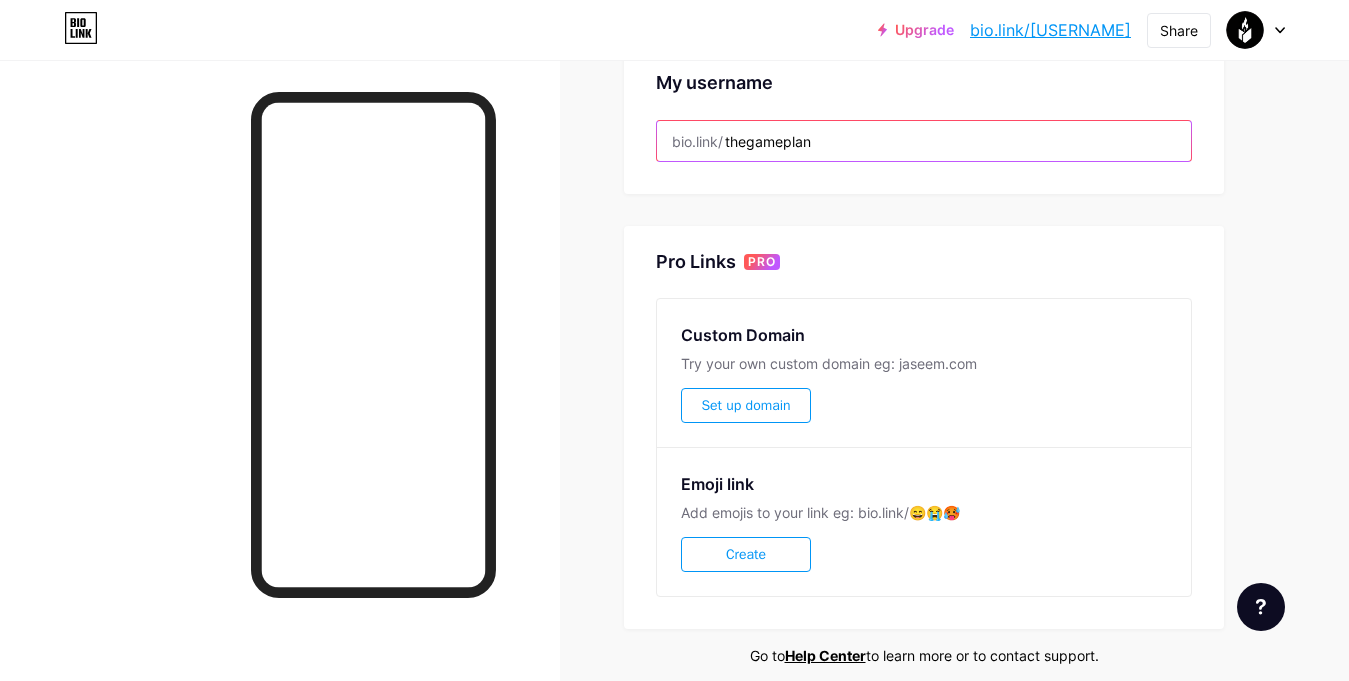click on "thegameplan" at bounding box center [924, 141] 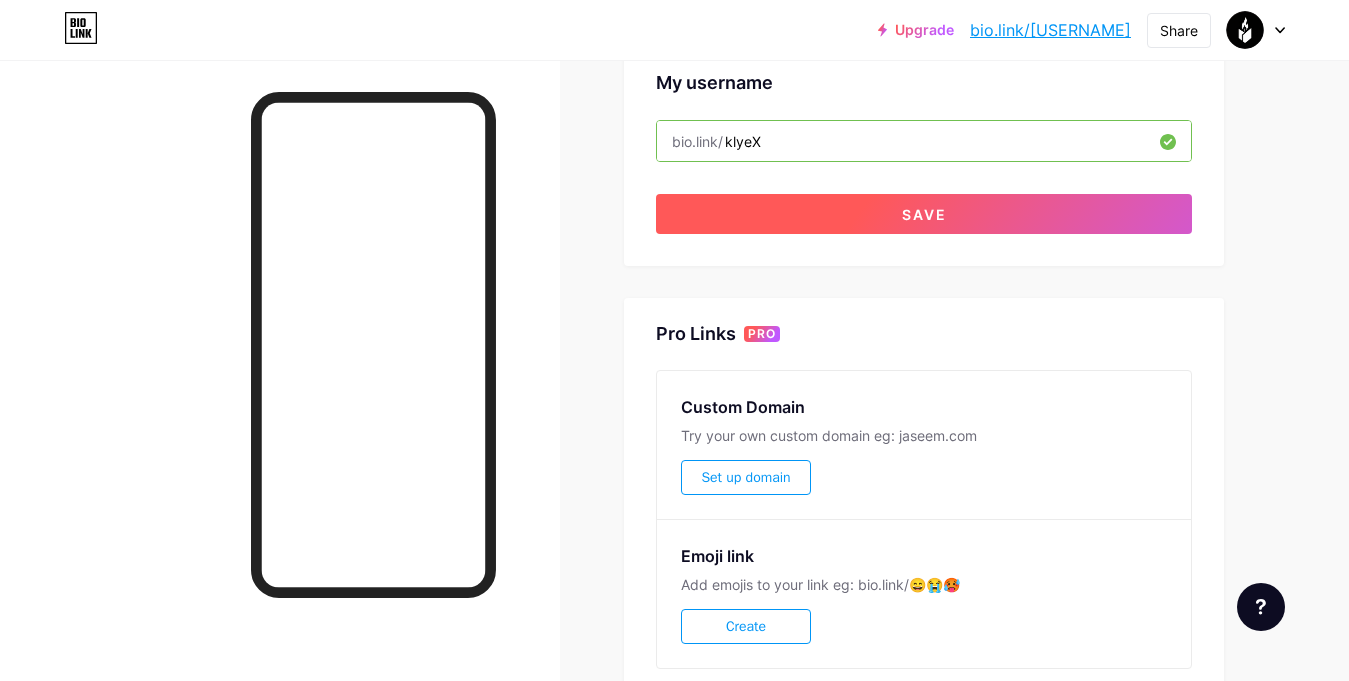 click on "Save" at bounding box center (924, 214) 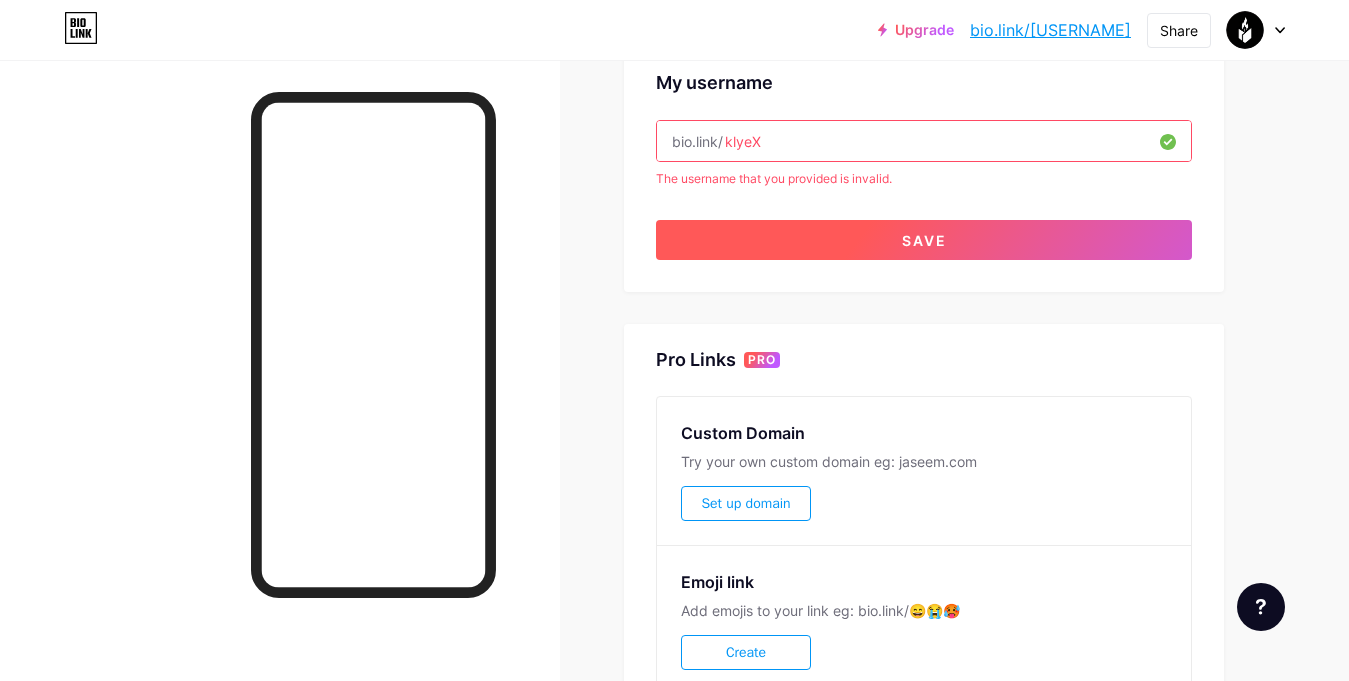 click on "Save" at bounding box center [924, 240] 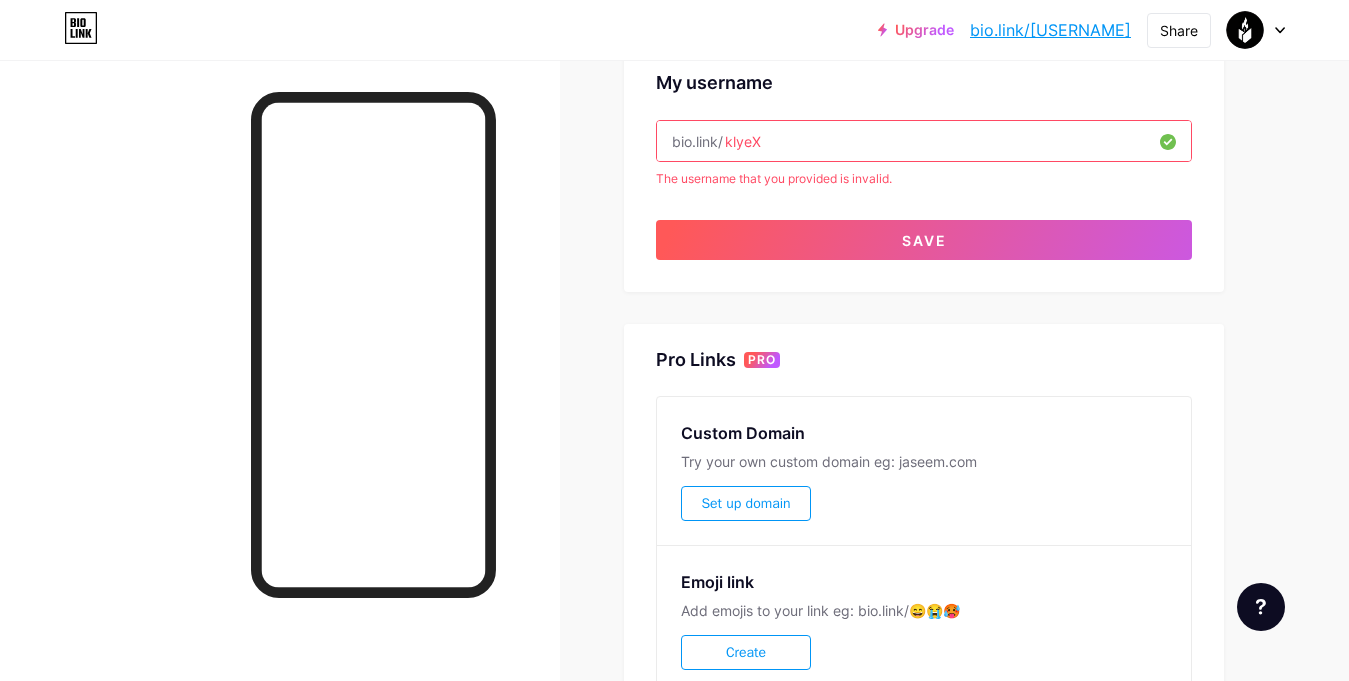 click on "klyeX" at bounding box center (924, 141) 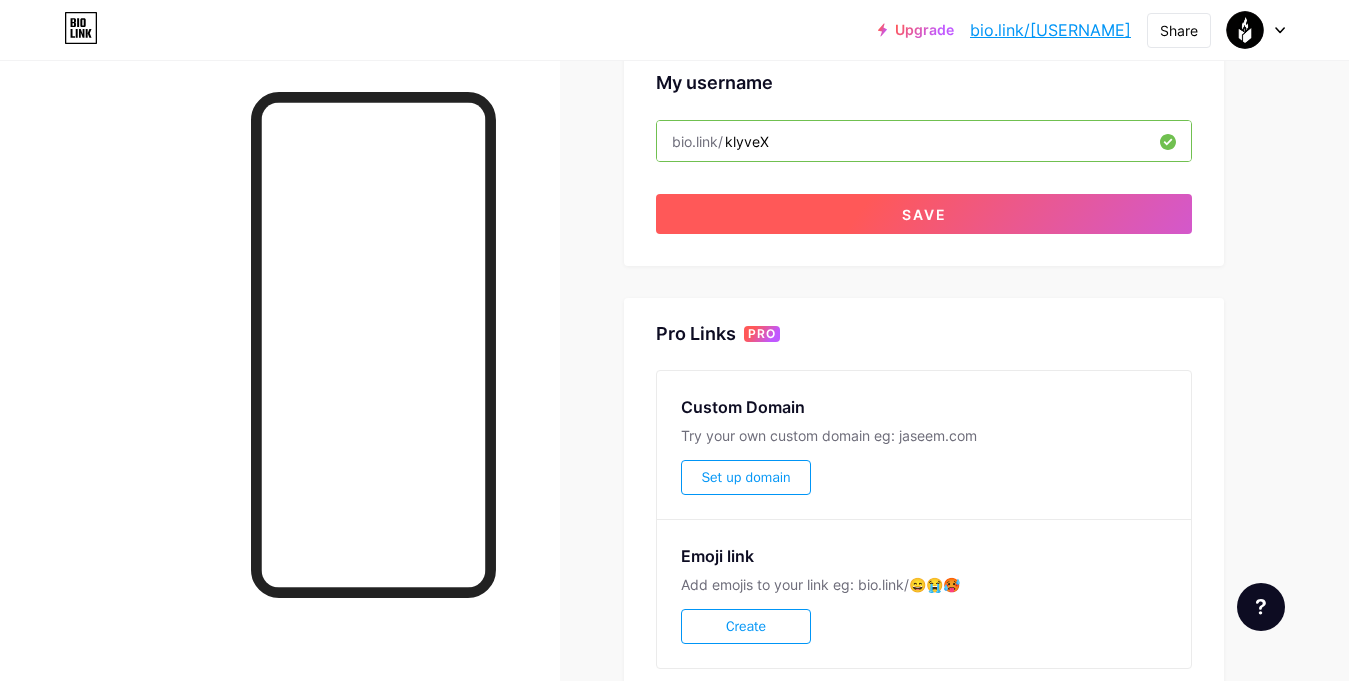 click on "Save" at bounding box center [924, 214] 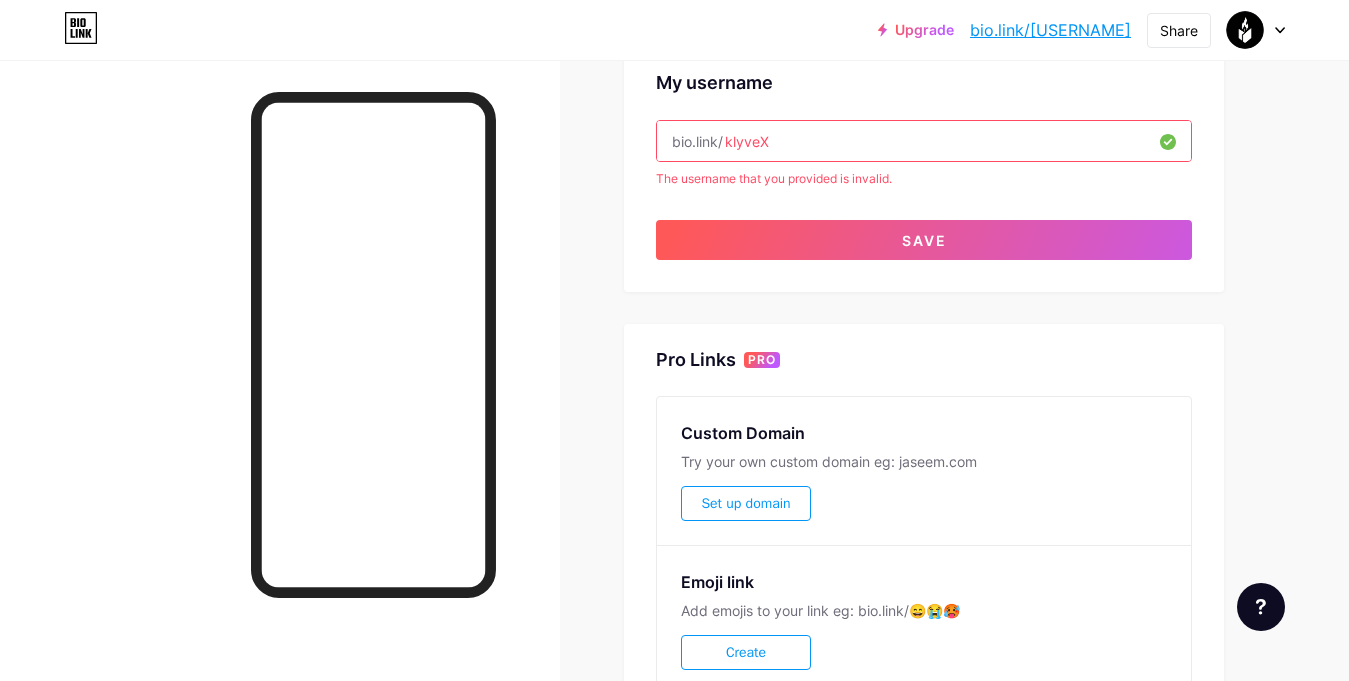 click on "klyveX" at bounding box center (924, 141) 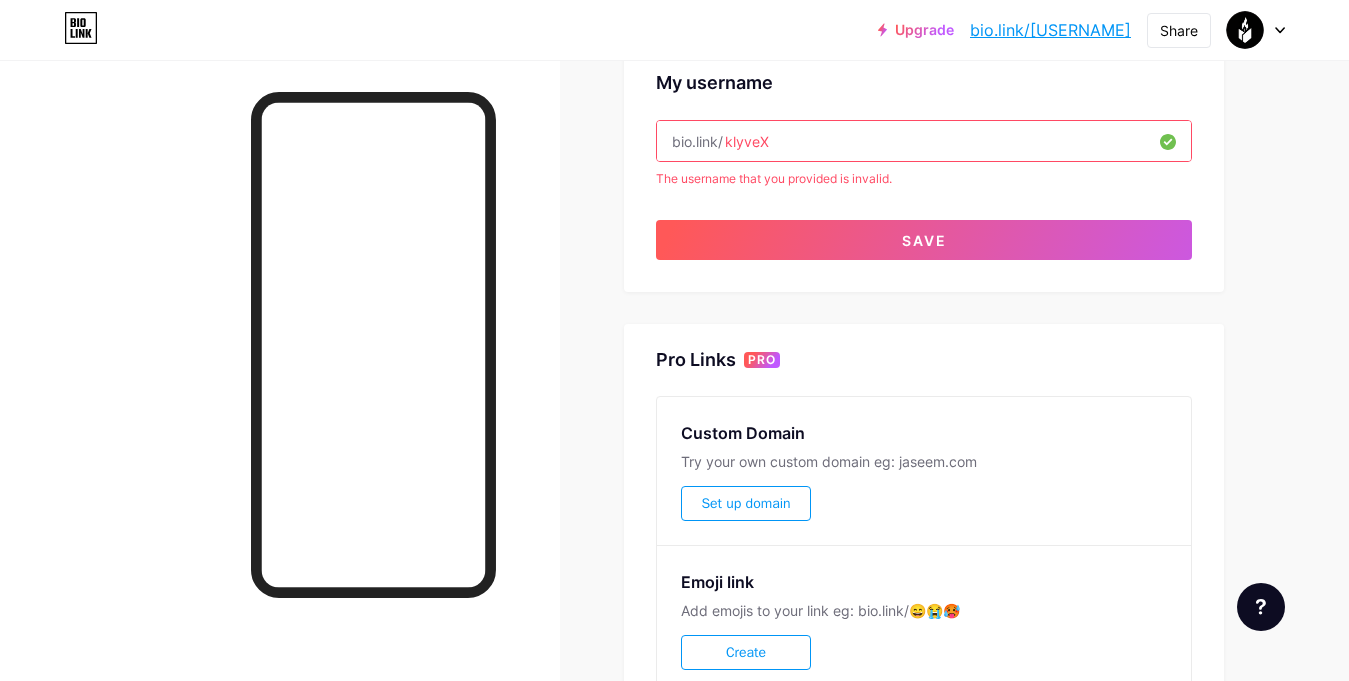 type on "klyvex_" 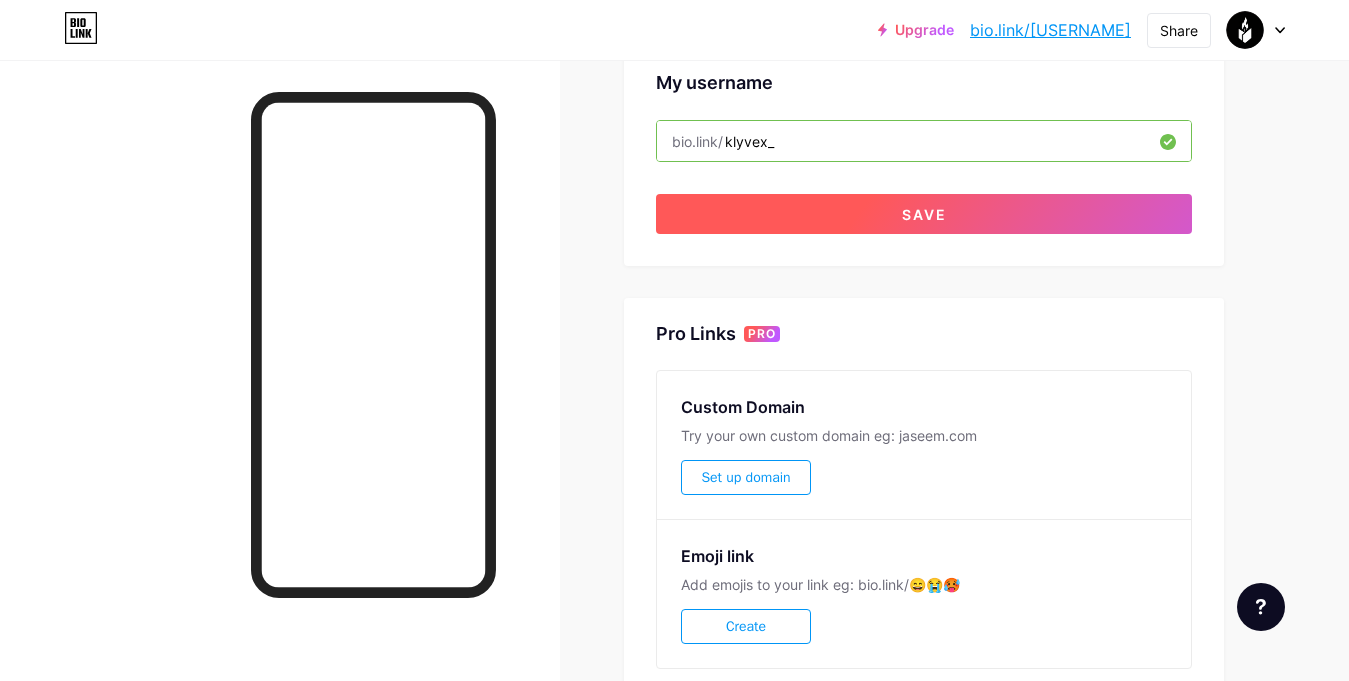 click on "Save" at bounding box center (924, 214) 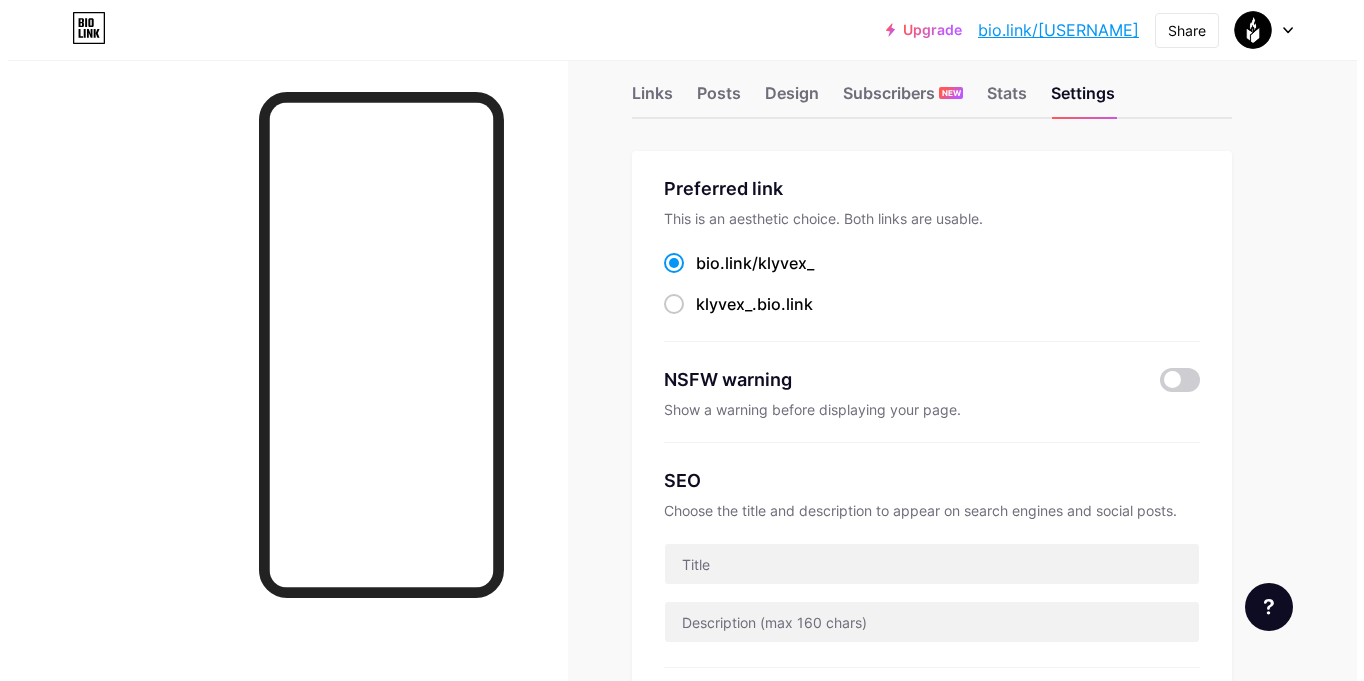 scroll, scrollTop: 0, scrollLeft: 0, axis: both 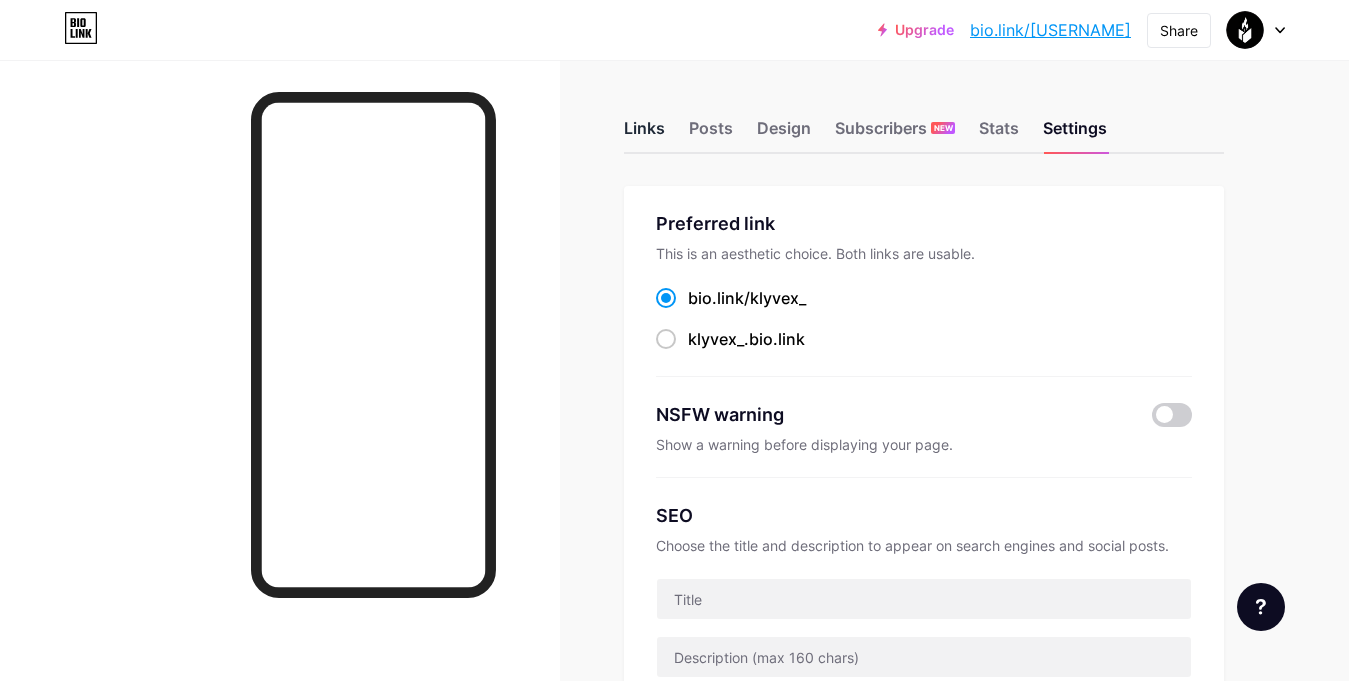 click on "Links" at bounding box center [644, 134] 